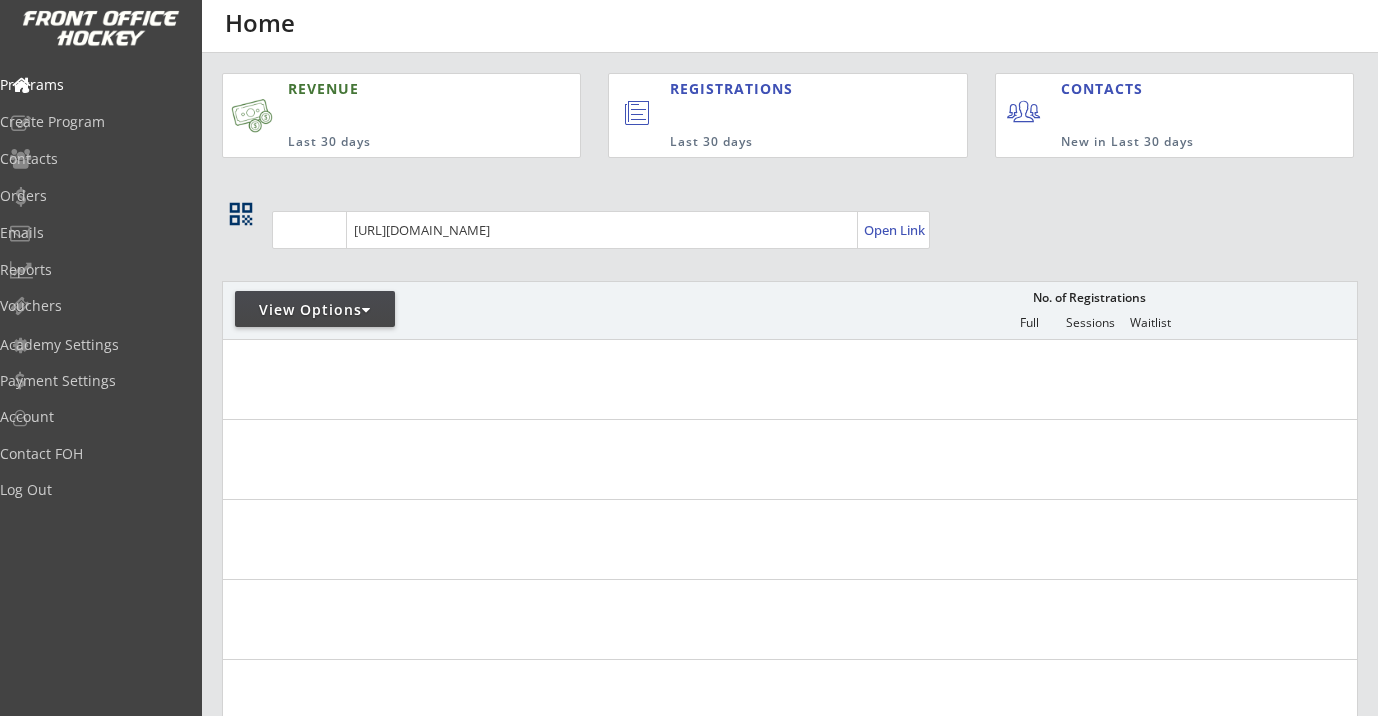 scroll, scrollTop: 0, scrollLeft: 0, axis: both 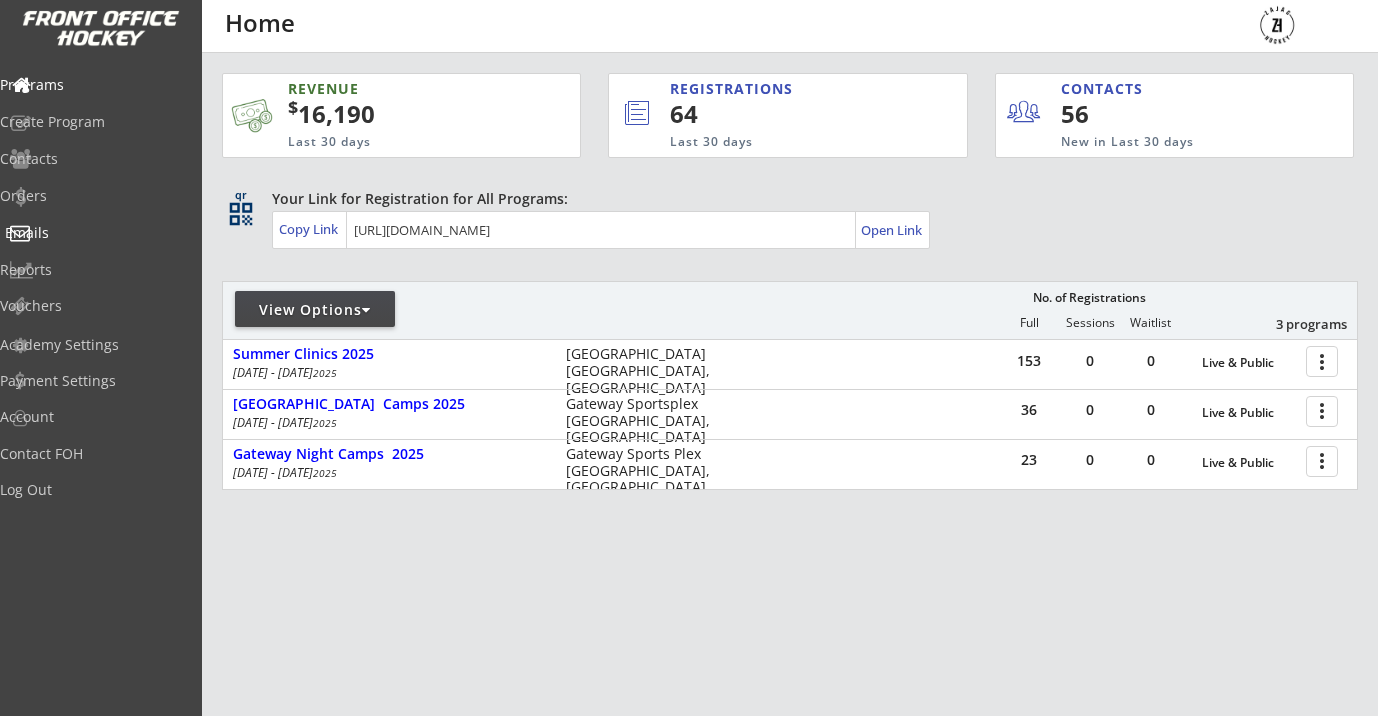 click on "Emails" at bounding box center (95, 233) 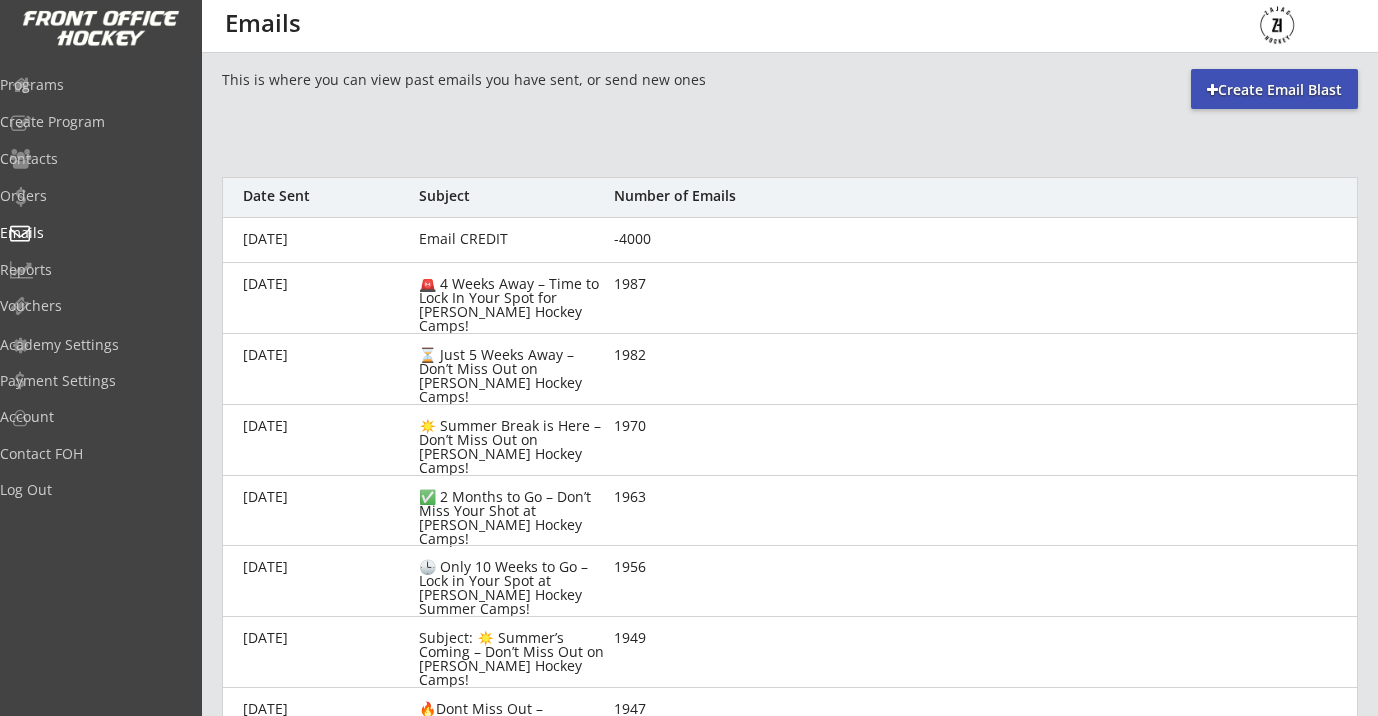 click on "Create Email Blast" at bounding box center [1274, 90] 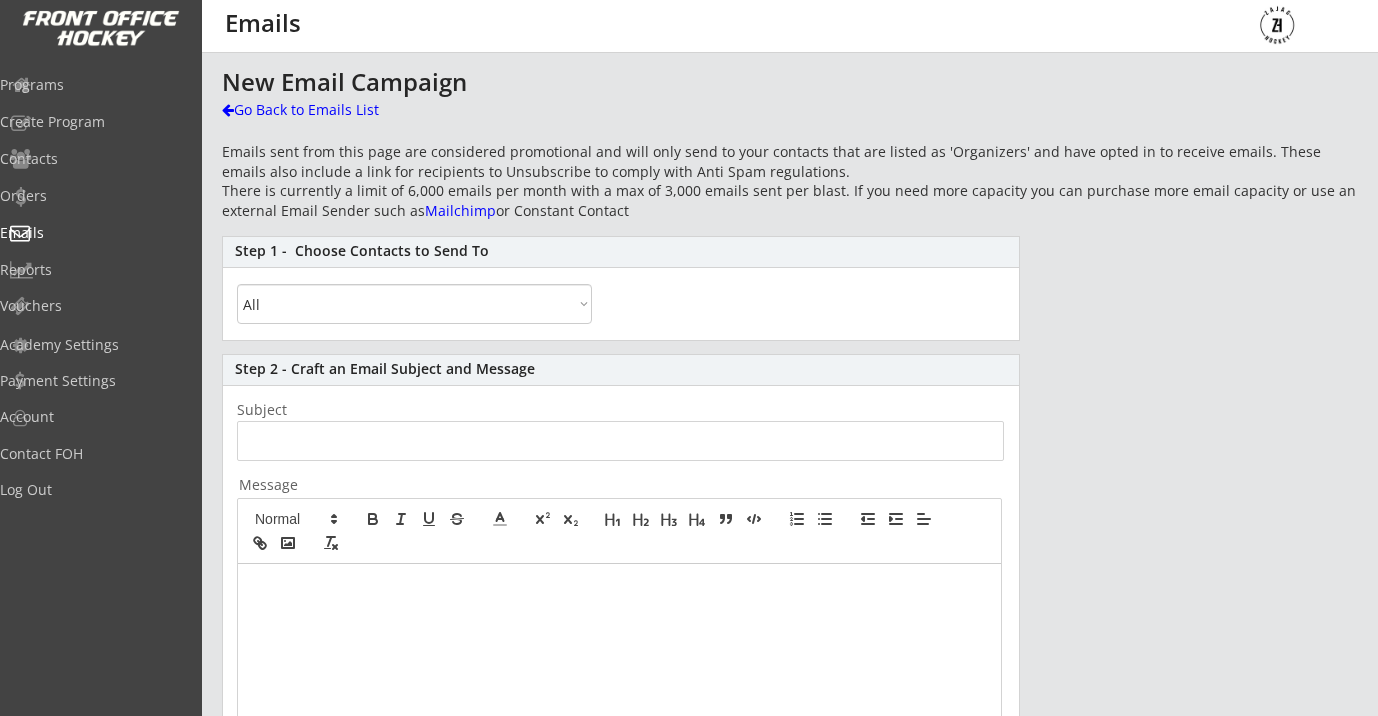 click at bounding box center [619, 751] 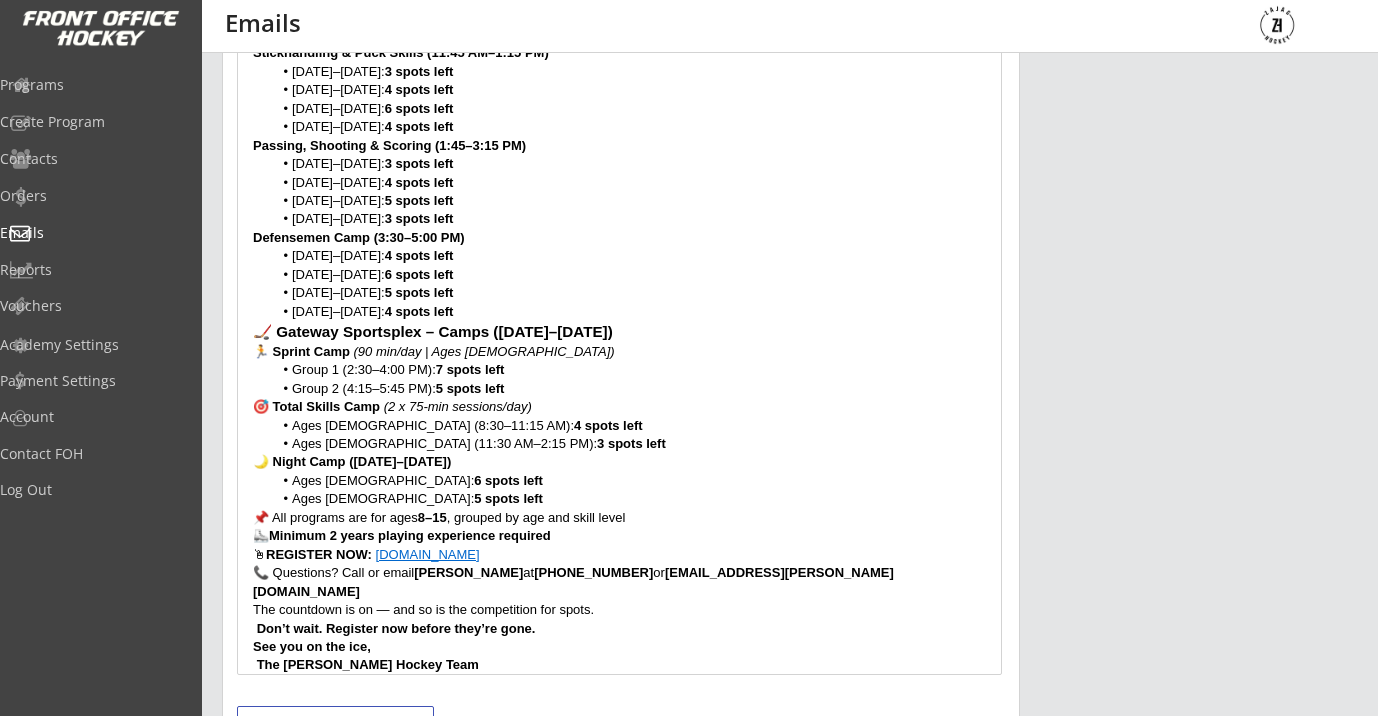 scroll, scrollTop: 776, scrollLeft: 0, axis: vertical 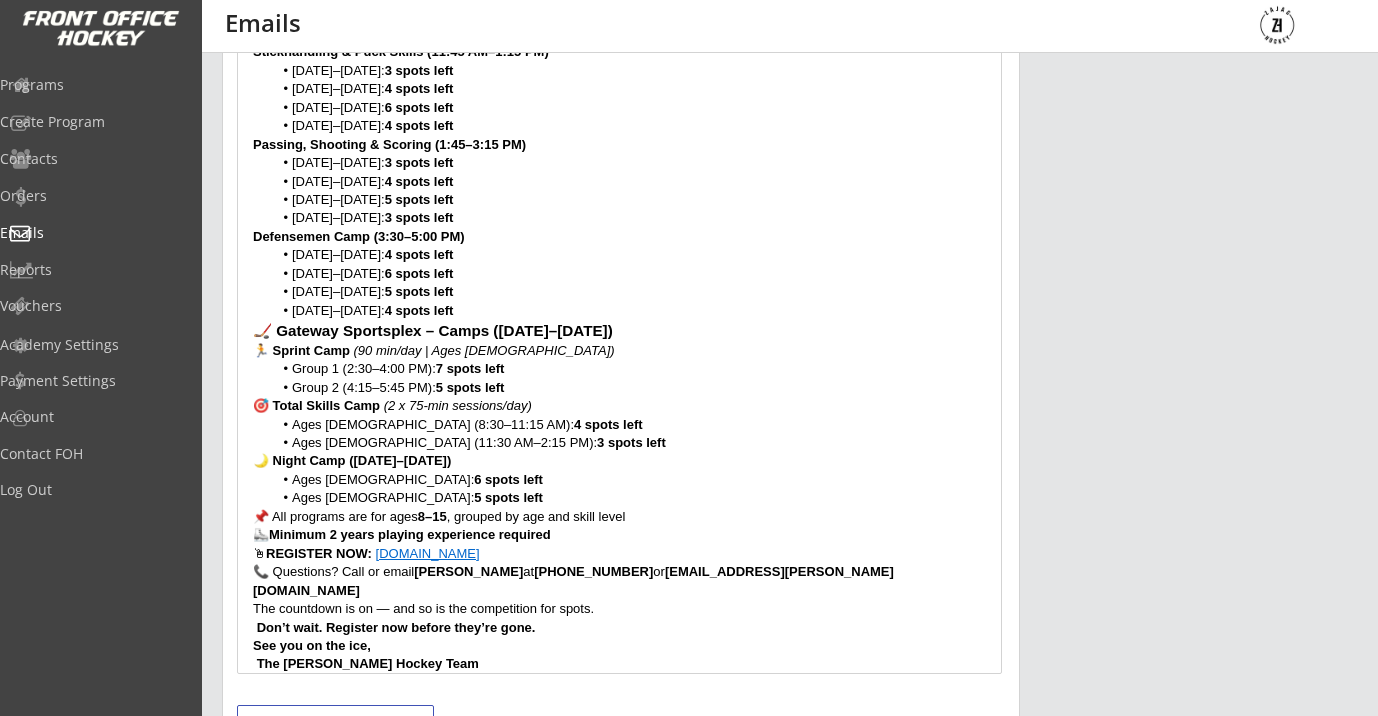 click on "www.zajachockey.com" at bounding box center (428, 553) 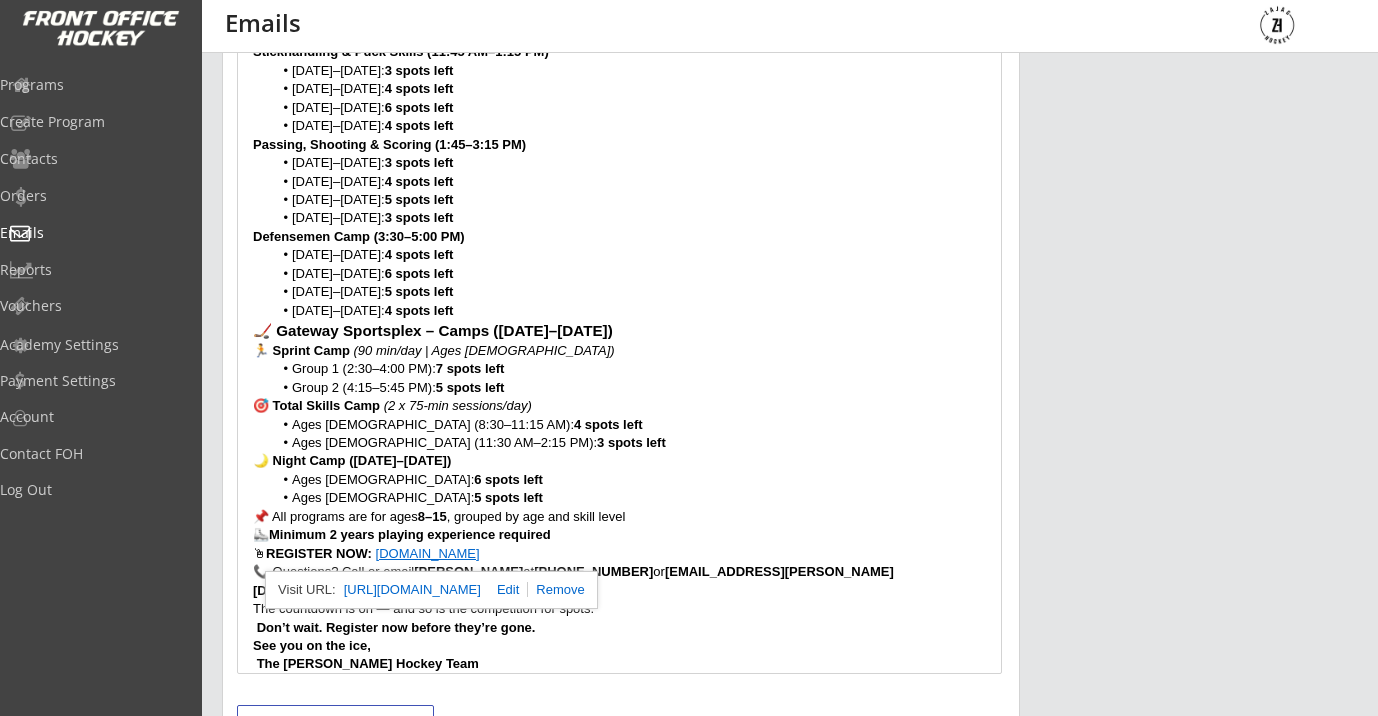 click at bounding box center [504, 589] 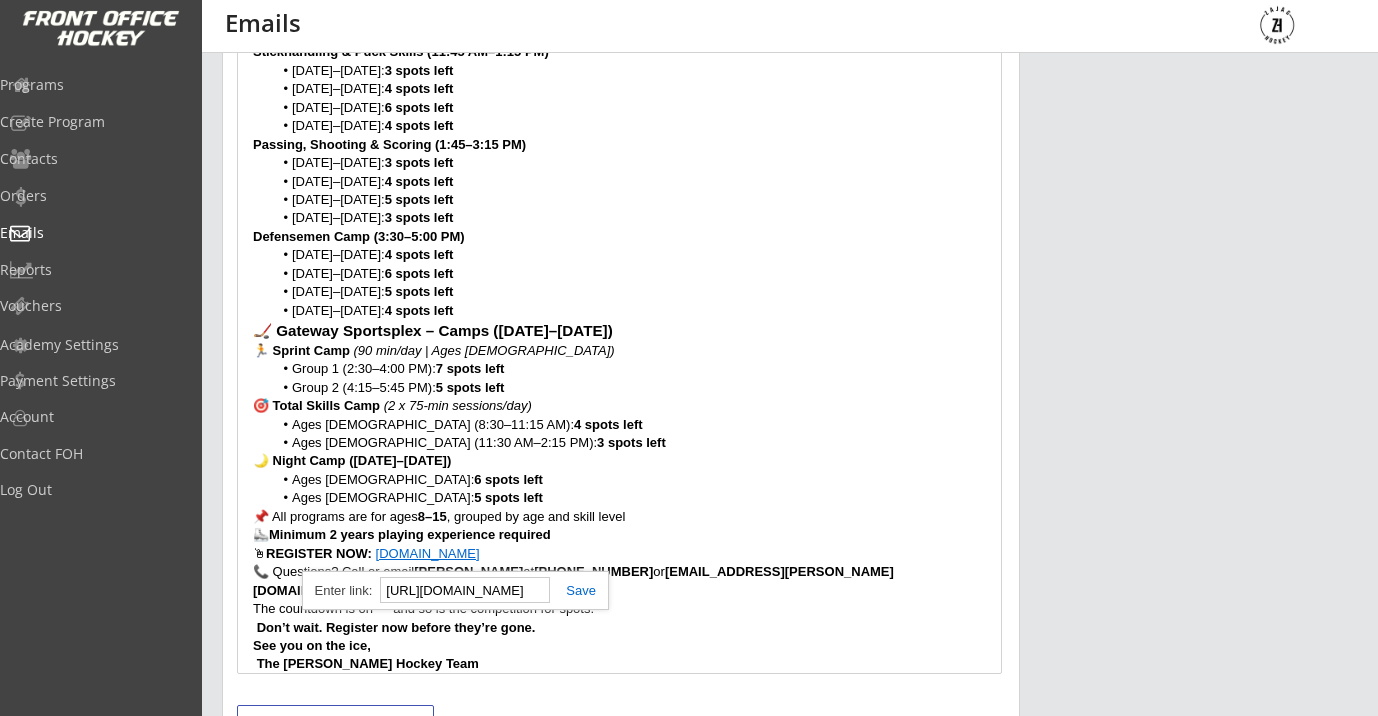 paste on "s://frontofficehockey.com/program-lookup/1519784357016x230305783398006800" 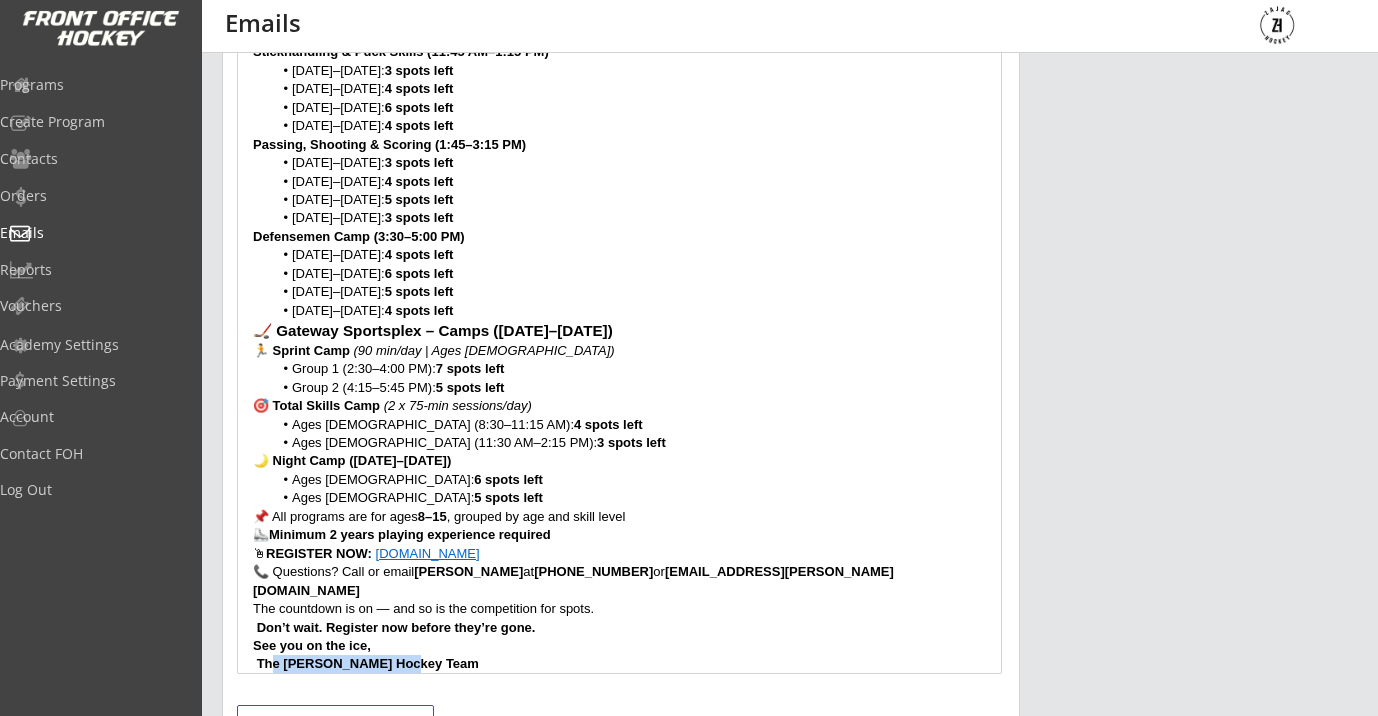 drag, startPoint x: 431, startPoint y: 648, endPoint x: 271, endPoint y: 648, distance: 160 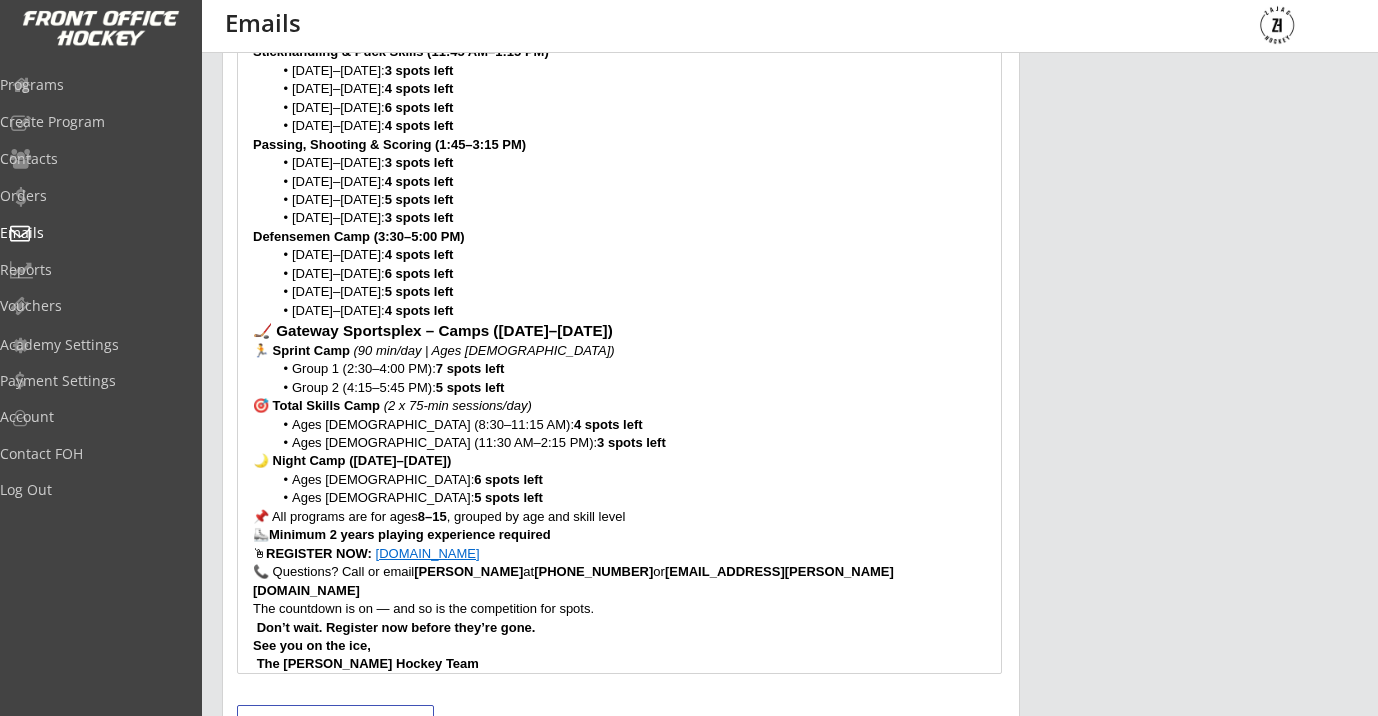 click on "The Zajac Hockey Team" at bounding box center [368, 663] 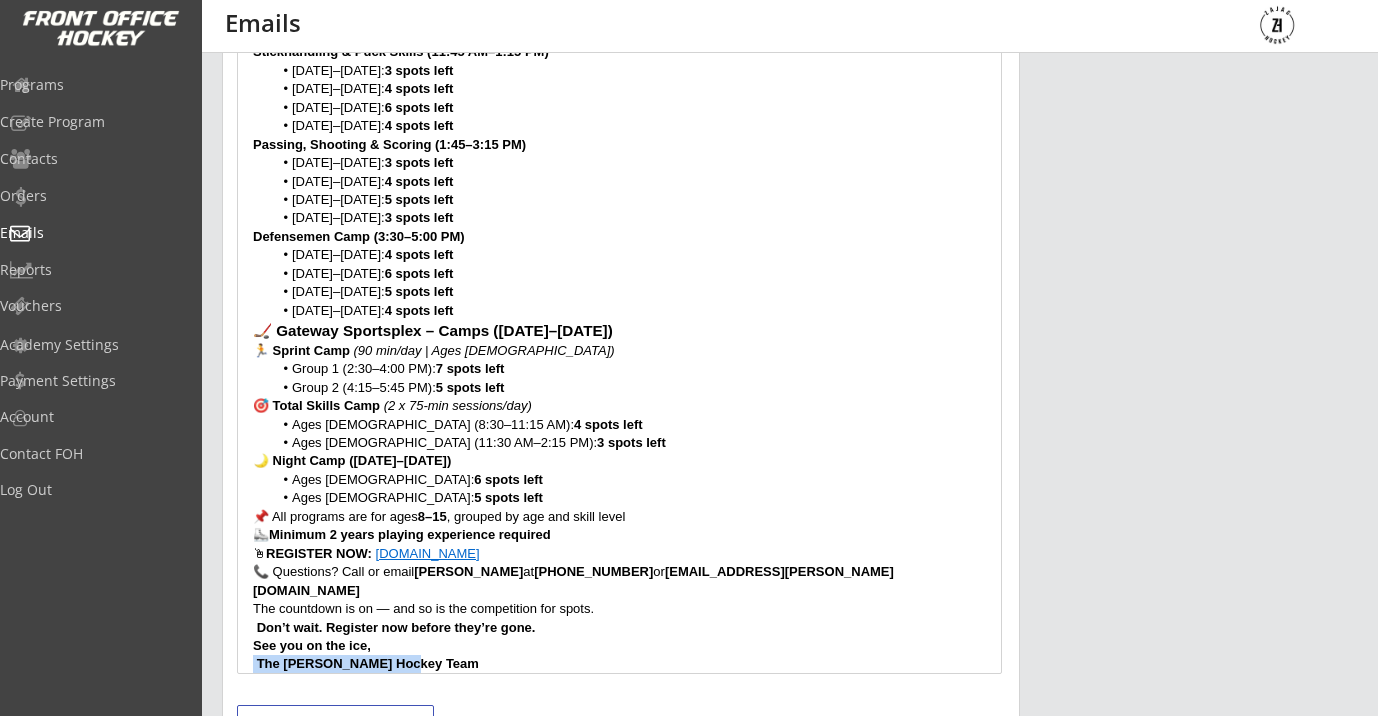 drag, startPoint x: 250, startPoint y: 644, endPoint x: 440, endPoint y: 662, distance: 190.85072 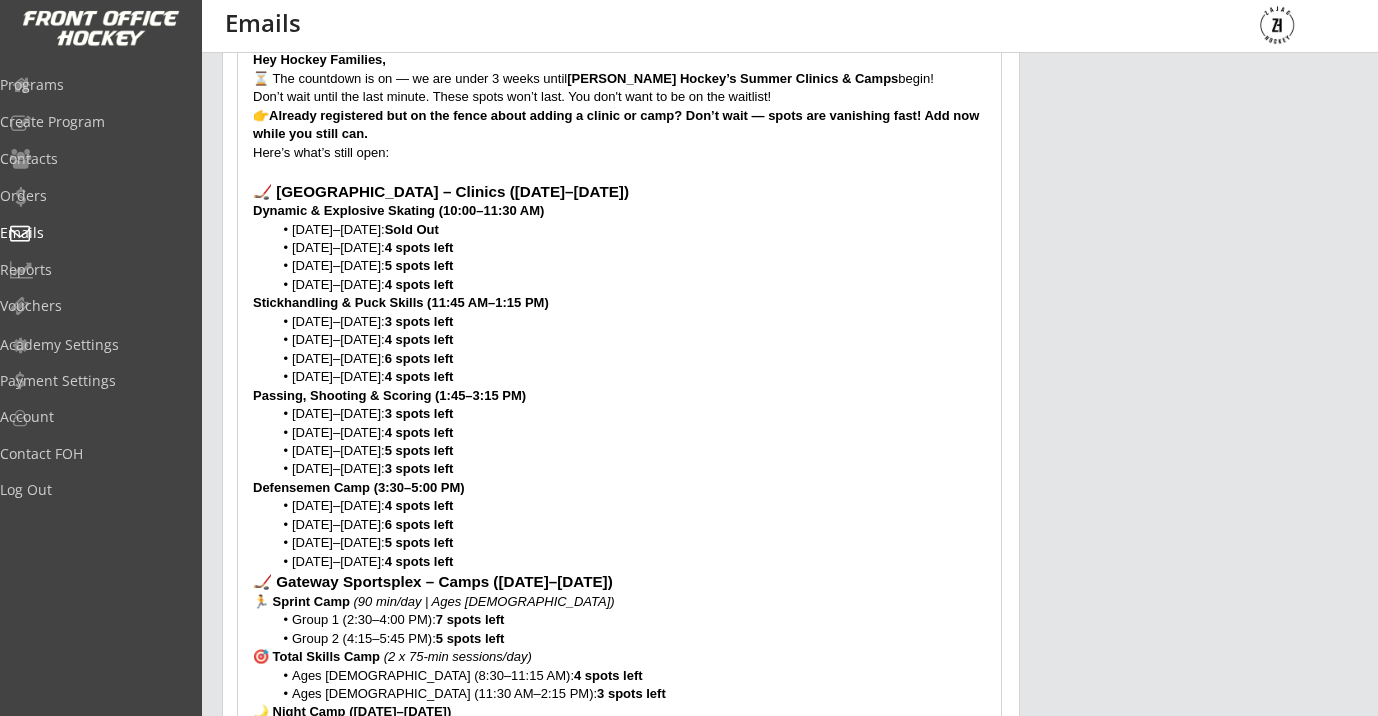 scroll, scrollTop: 414, scrollLeft: 0, axis: vertical 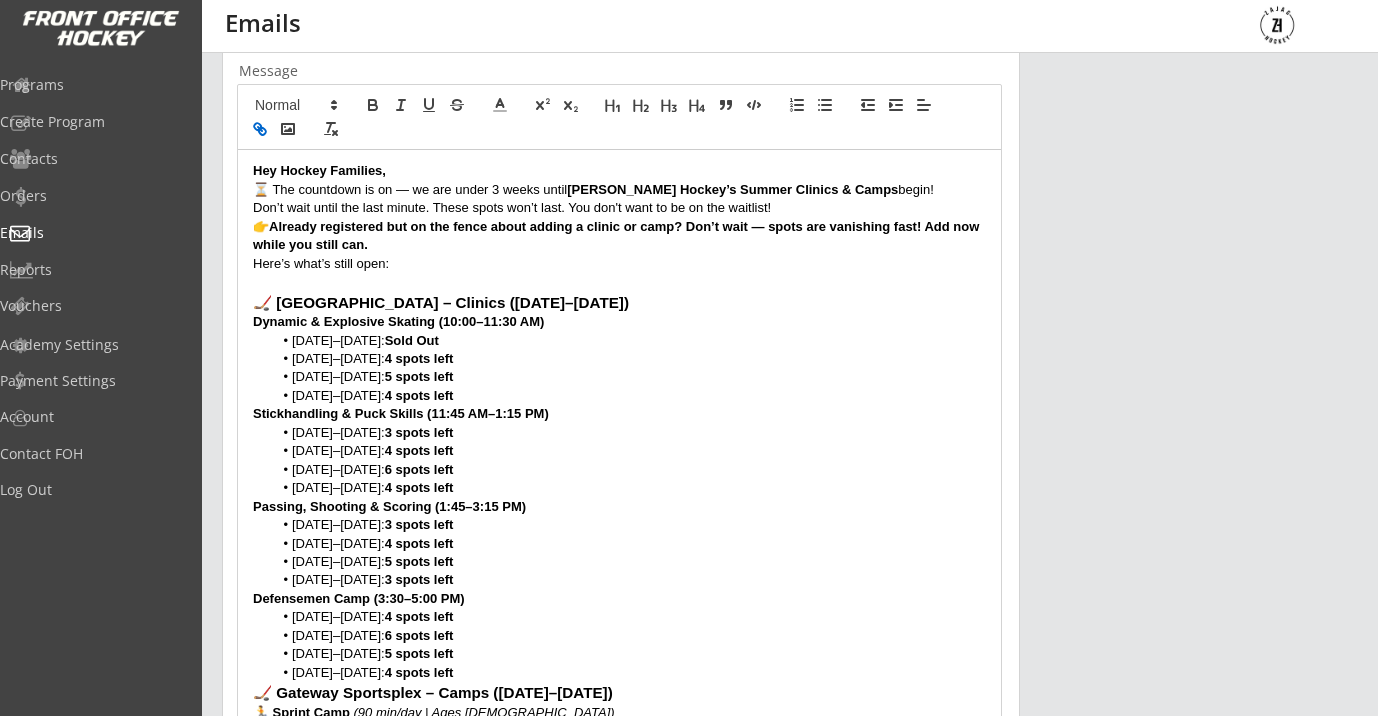 click 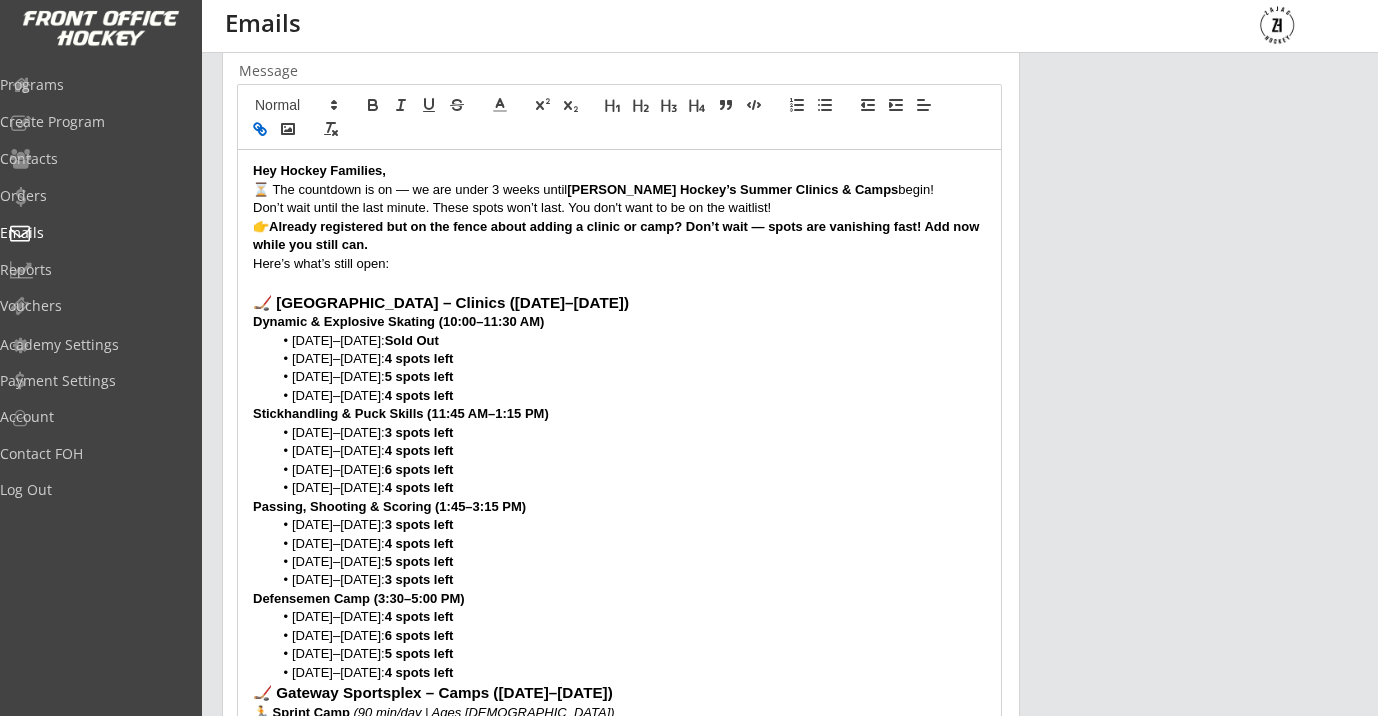 click at bounding box center [260, 129] 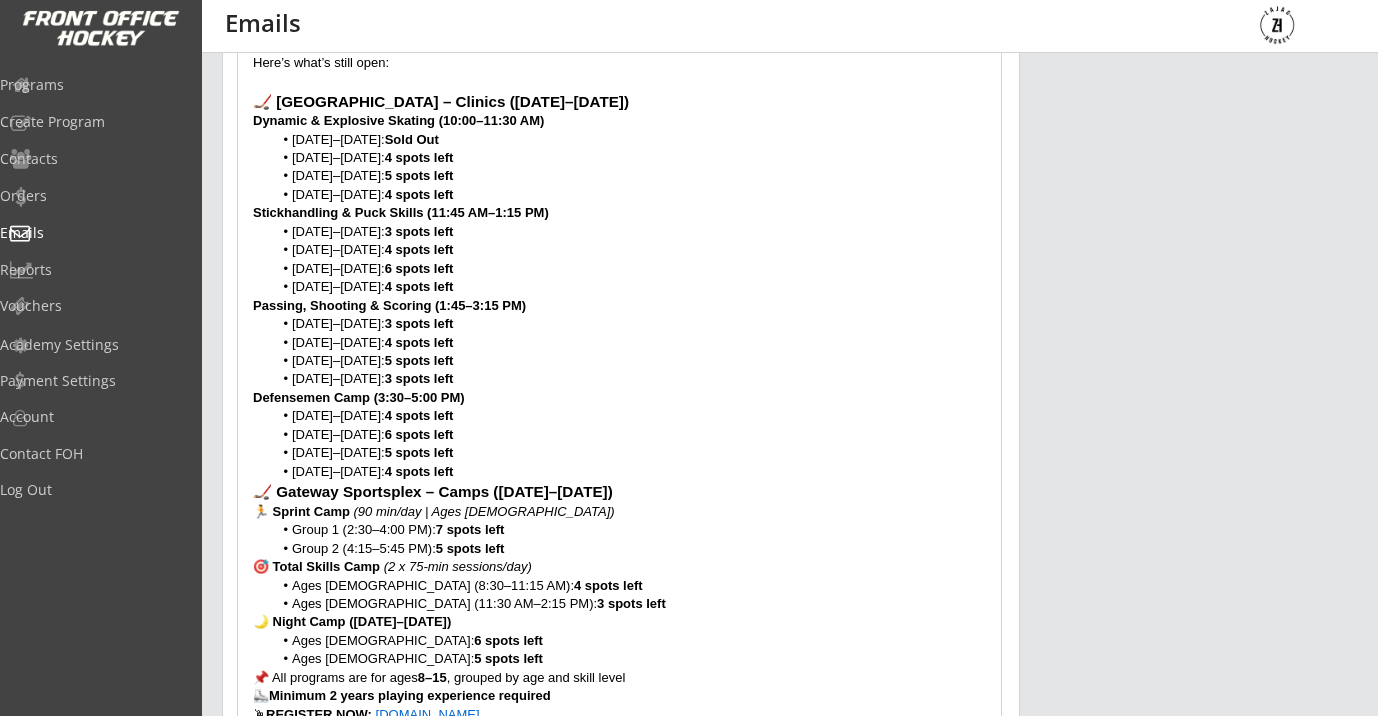 scroll, scrollTop: 1035, scrollLeft: 0, axis: vertical 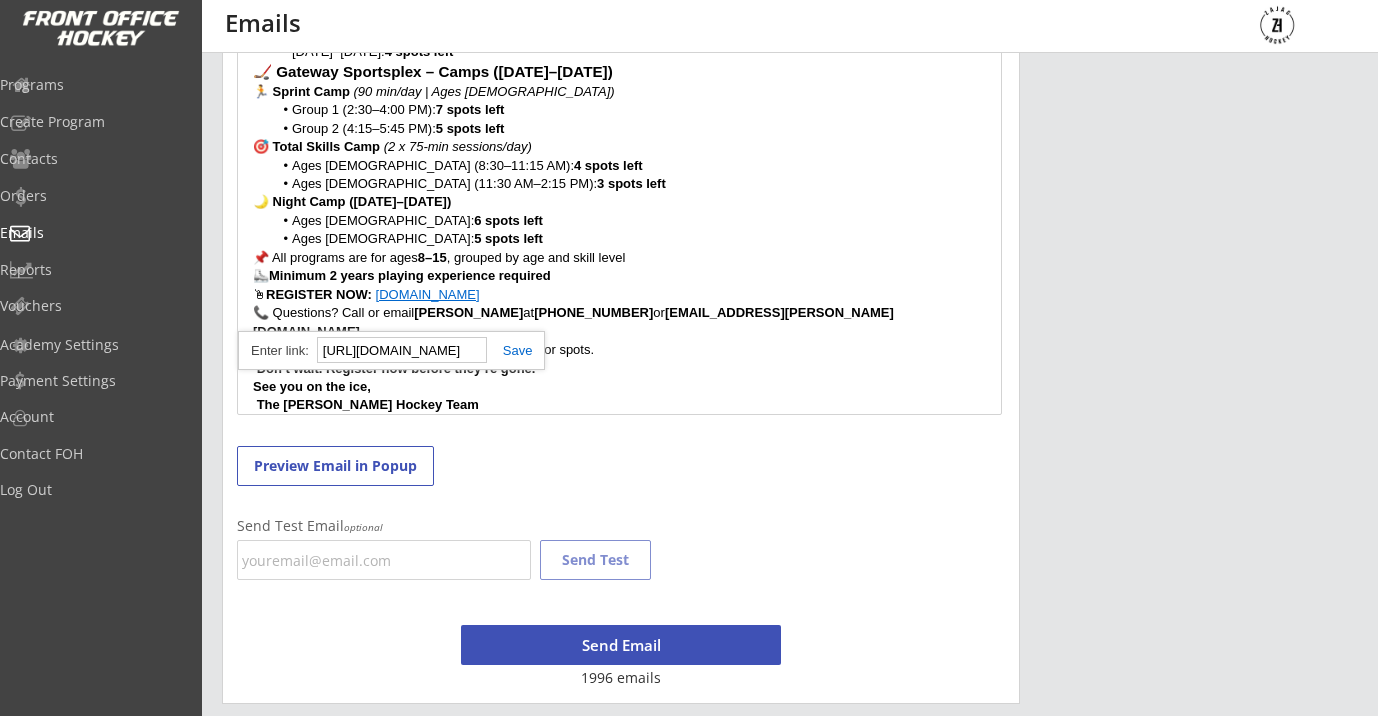 type on "http://www.zajachockey.com" 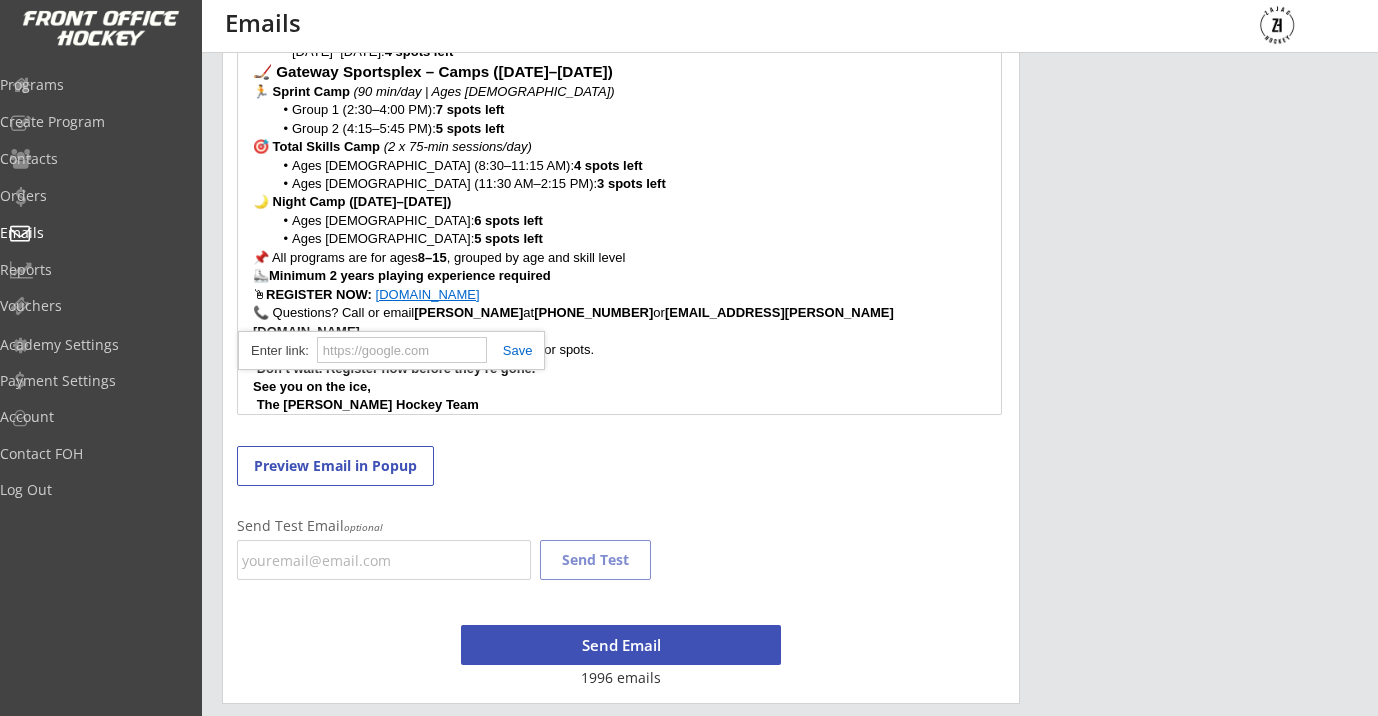 scroll, scrollTop: 227, scrollLeft: 0, axis: vertical 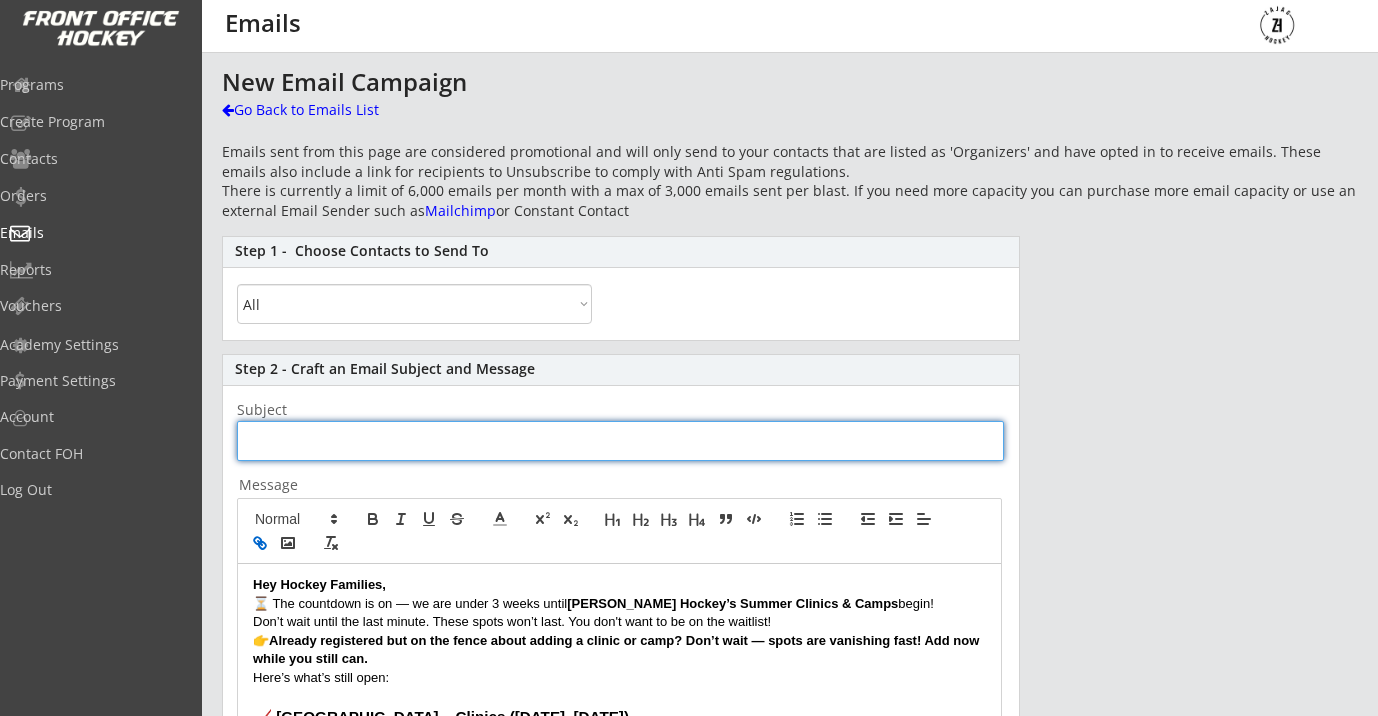 paste on "⏰ Tick Tock... Only 4 Weeks Left! Zajac Hockey Spots Going Fast!" 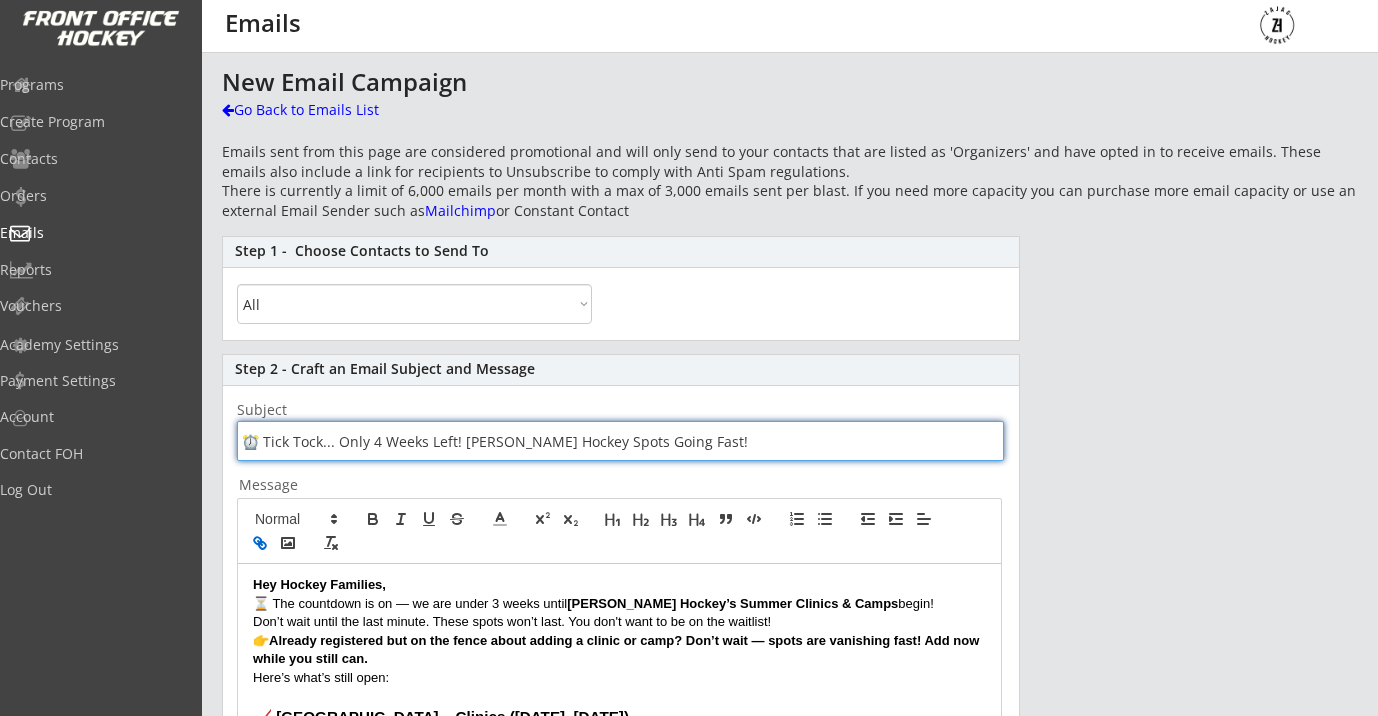 drag, startPoint x: 375, startPoint y: 443, endPoint x: 346, endPoint y: 443, distance: 29 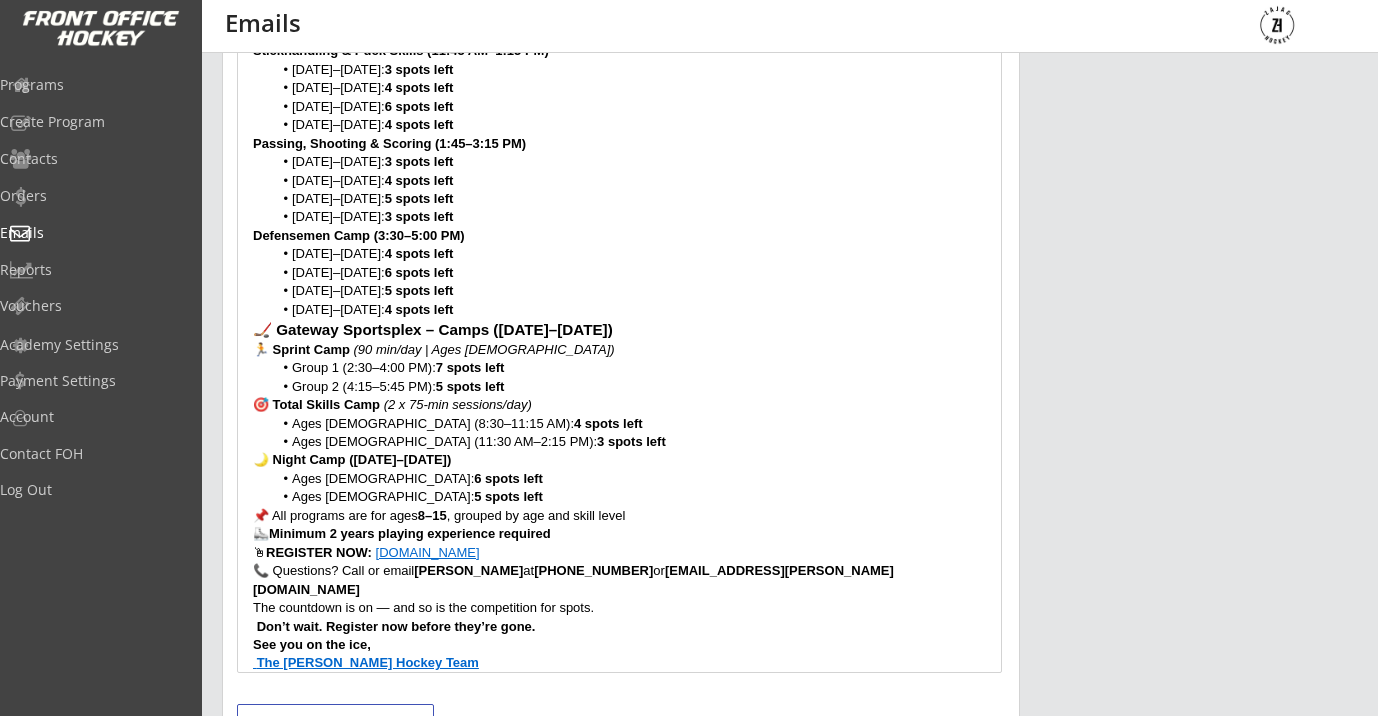 scroll, scrollTop: 793, scrollLeft: 0, axis: vertical 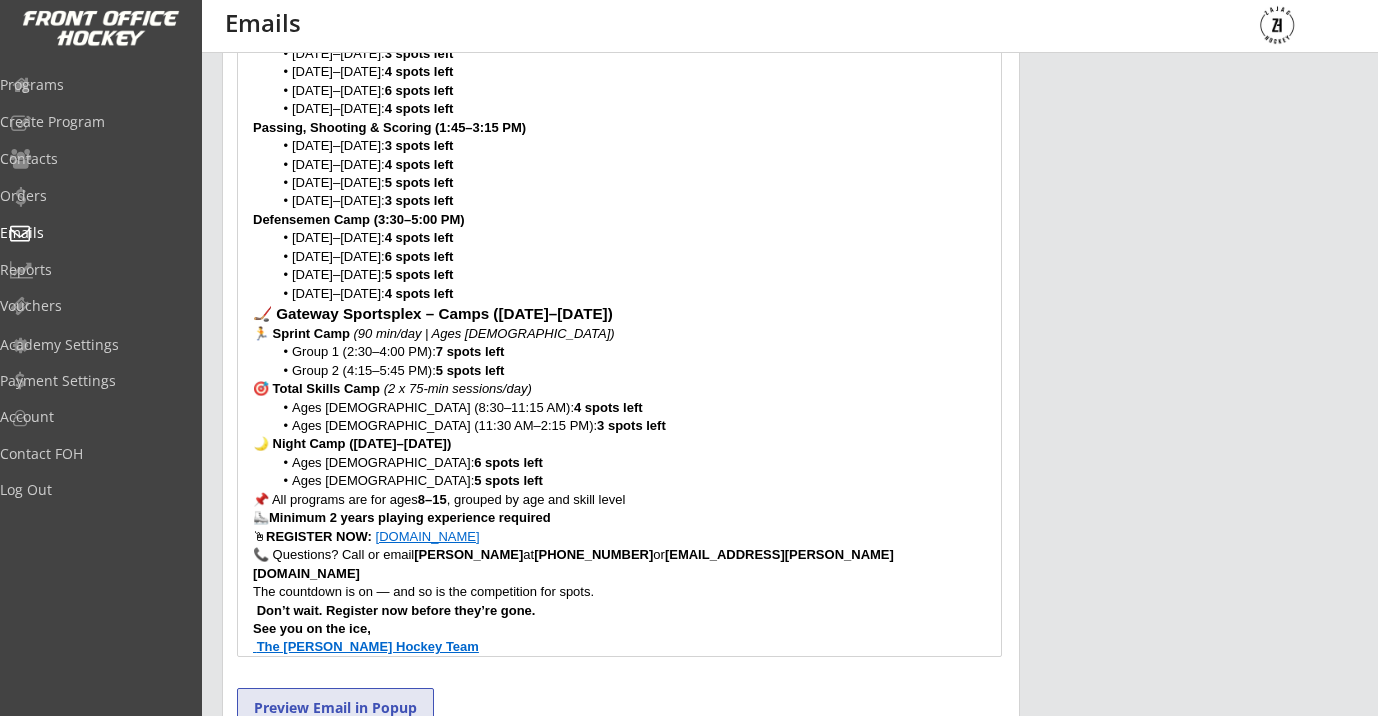type on "⏰ Tick Tock... Under 3  Weeks Left! Zajac Hockey Spots Going Fast!" 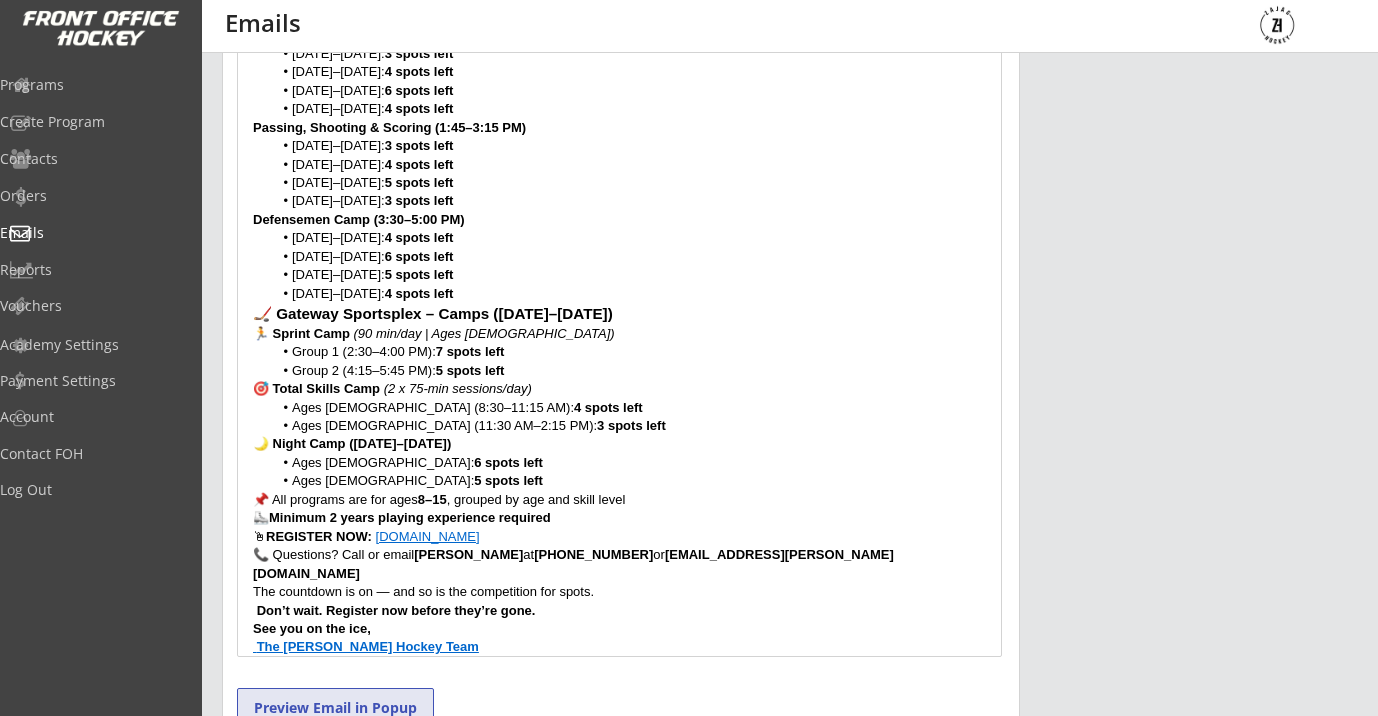 click on "Preview Email in Popup" at bounding box center [335, 708] 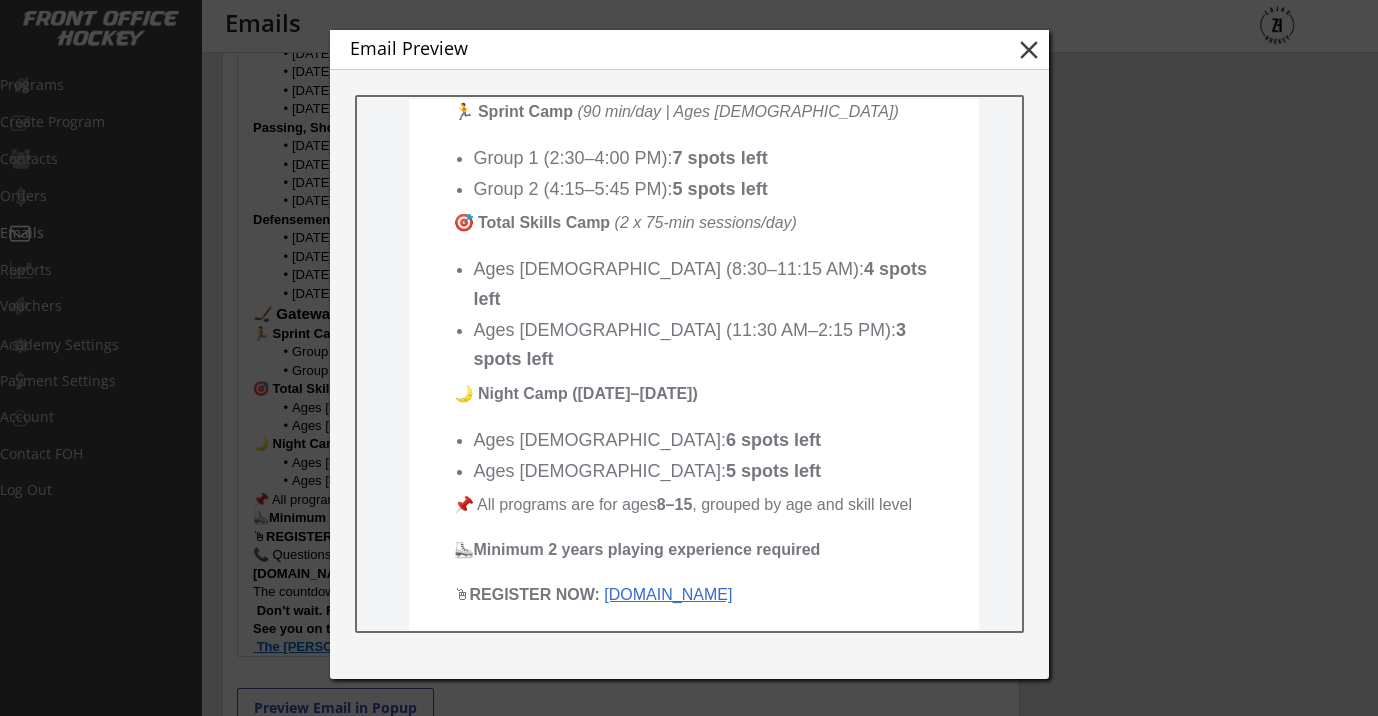scroll, scrollTop: 1363, scrollLeft: 0, axis: vertical 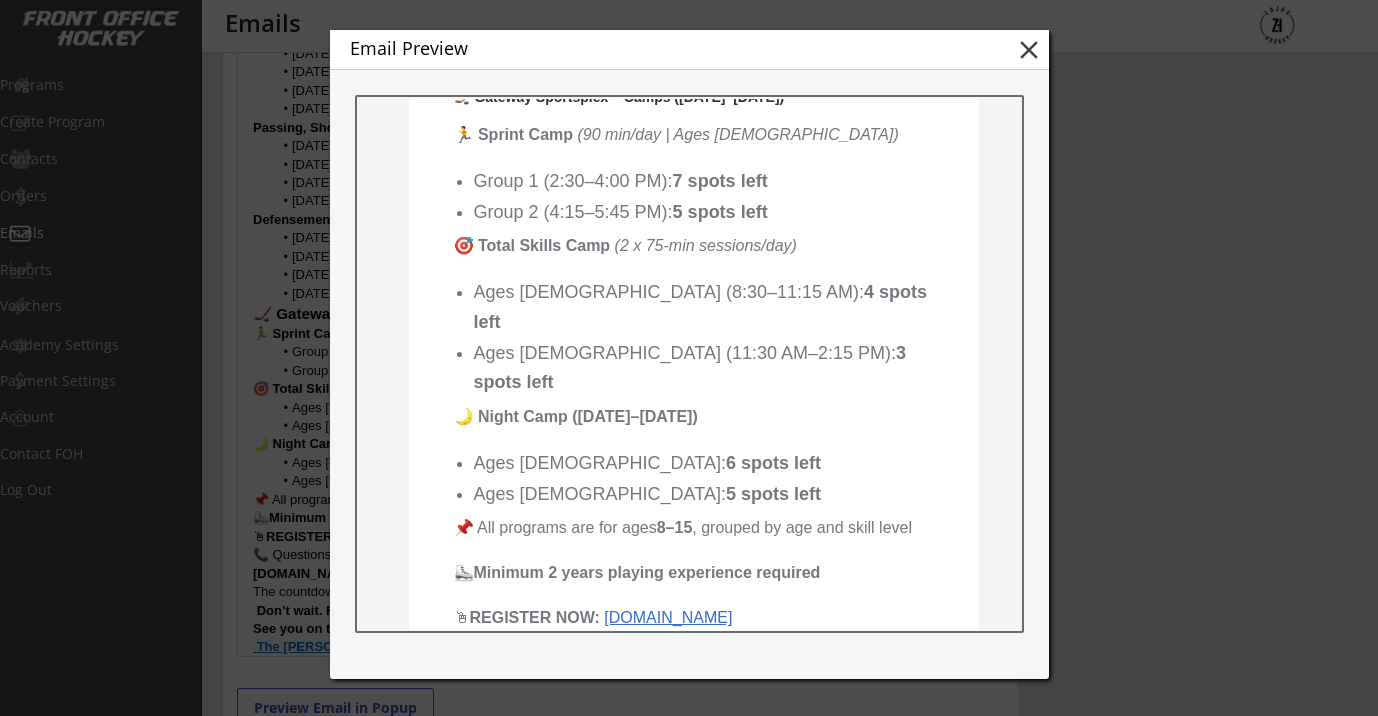 click on "close" at bounding box center [1029, 50] 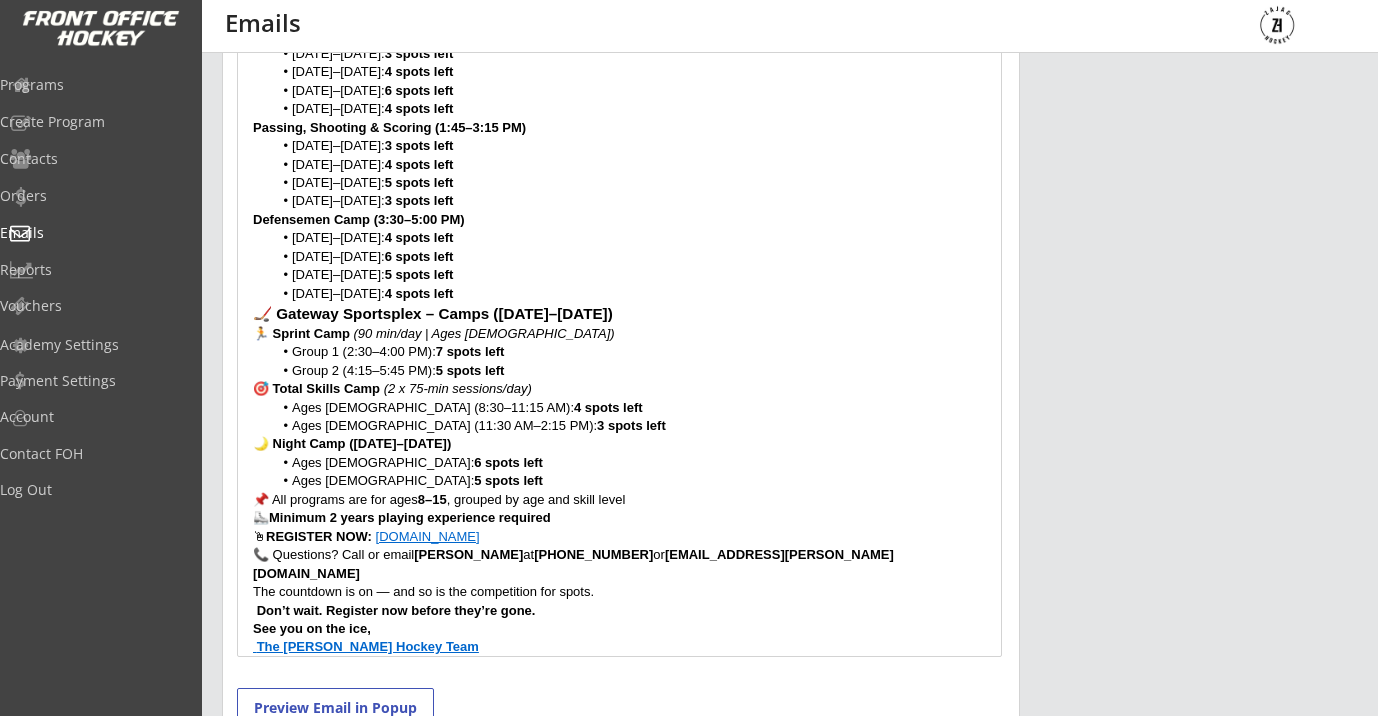 scroll, scrollTop: 0, scrollLeft: 0, axis: both 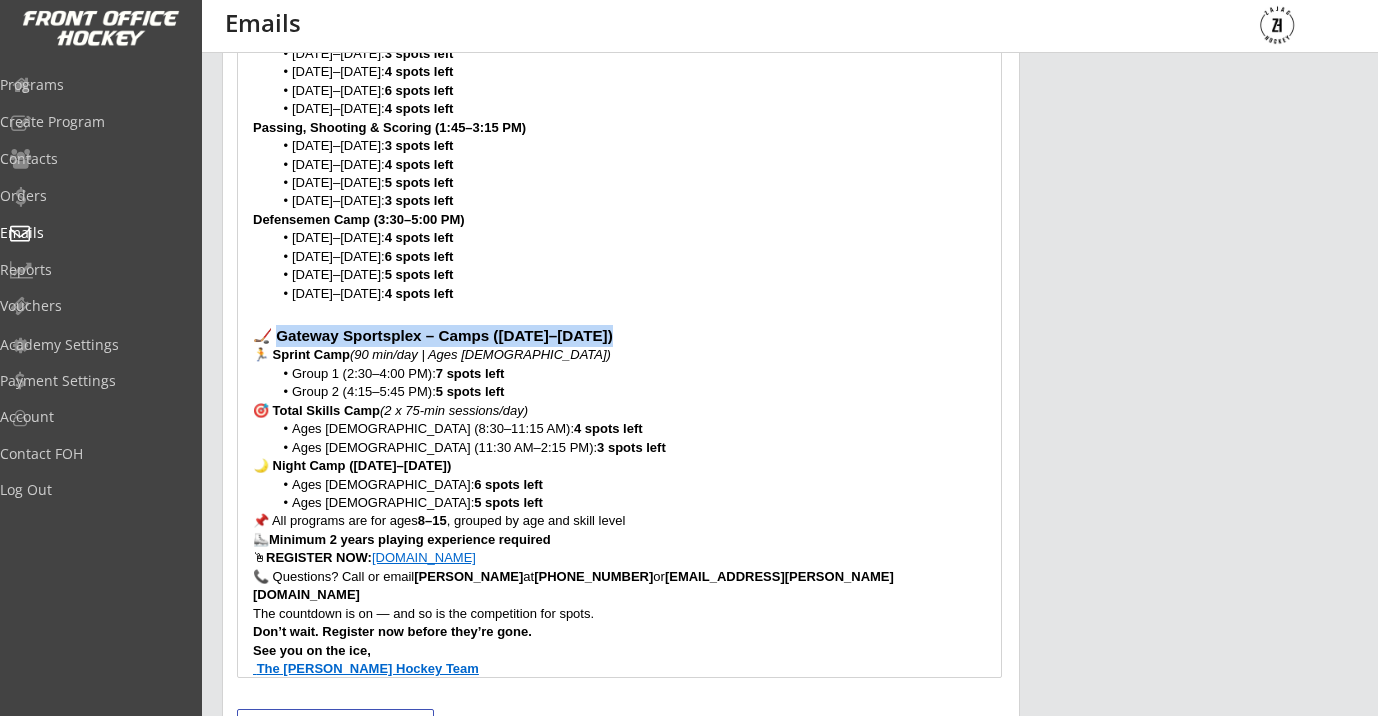 drag, startPoint x: 592, startPoint y: 344, endPoint x: 272, endPoint y: 327, distance: 320.45123 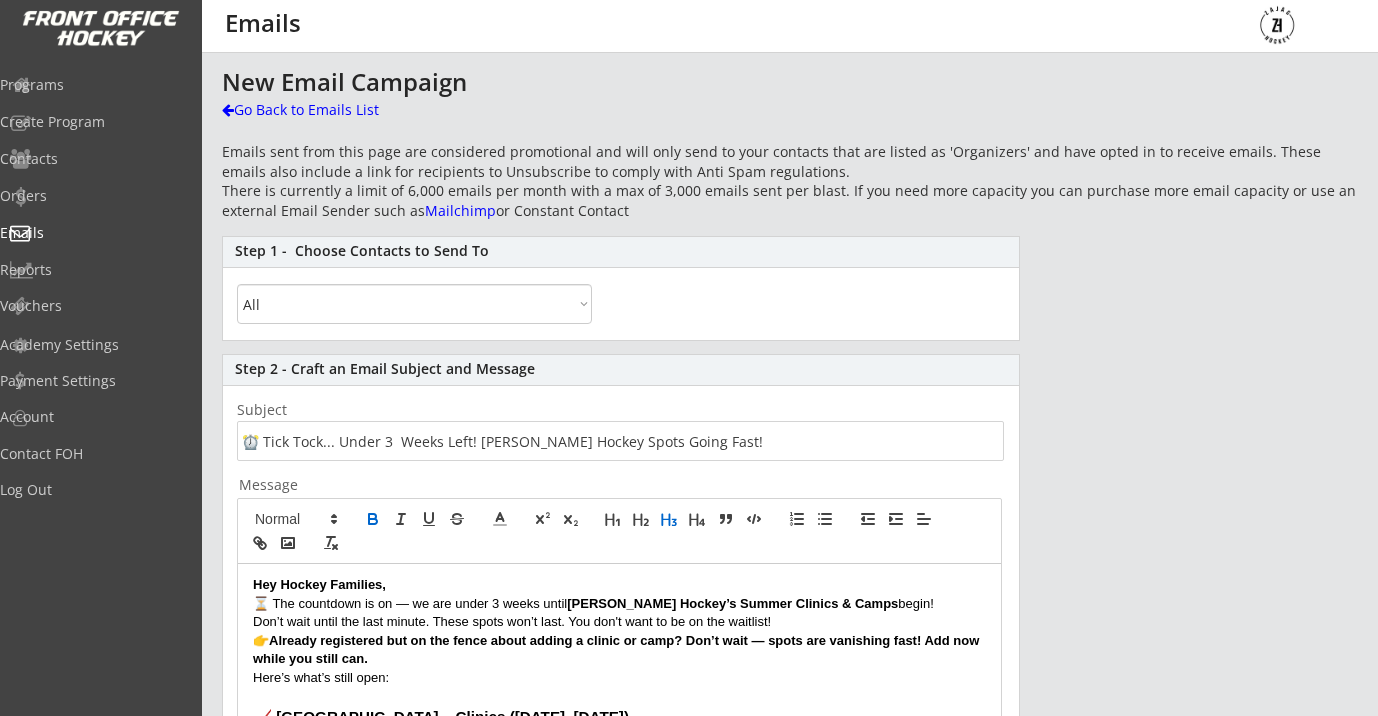 scroll, scrollTop: 94, scrollLeft: 0, axis: vertical 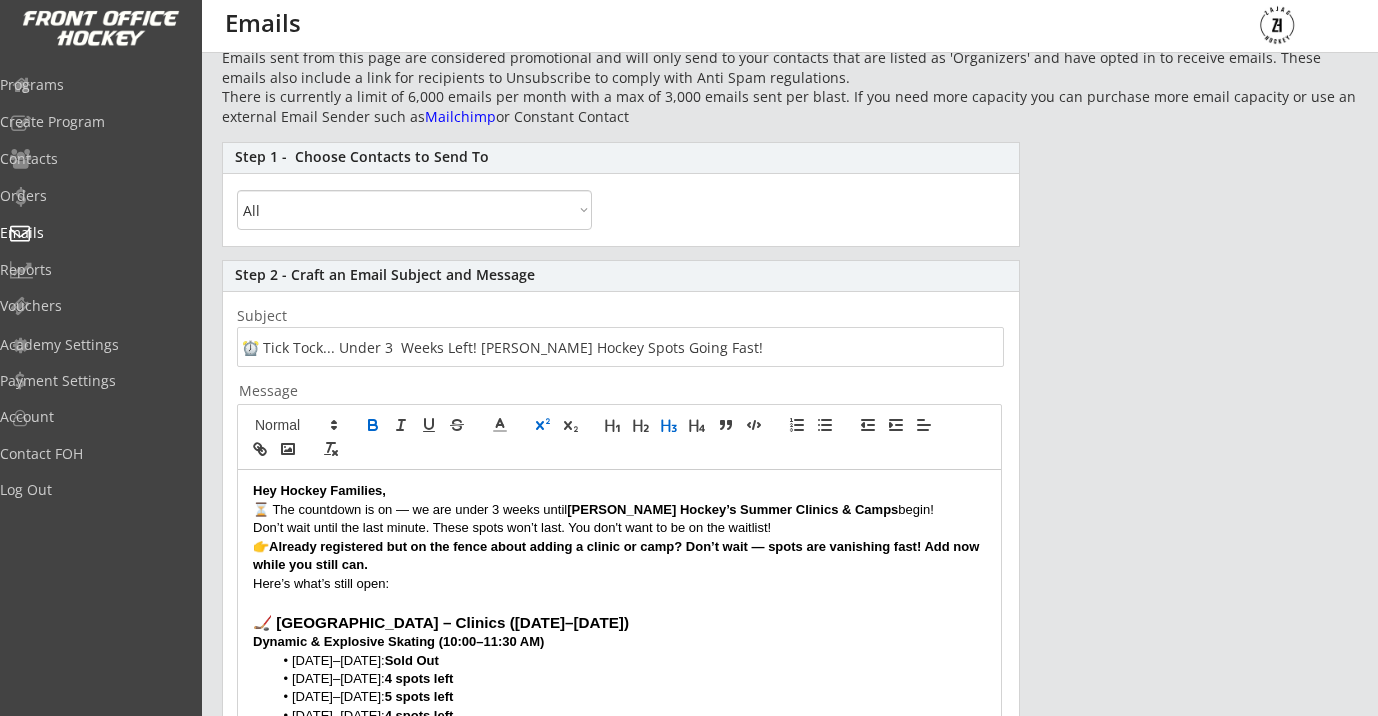 click 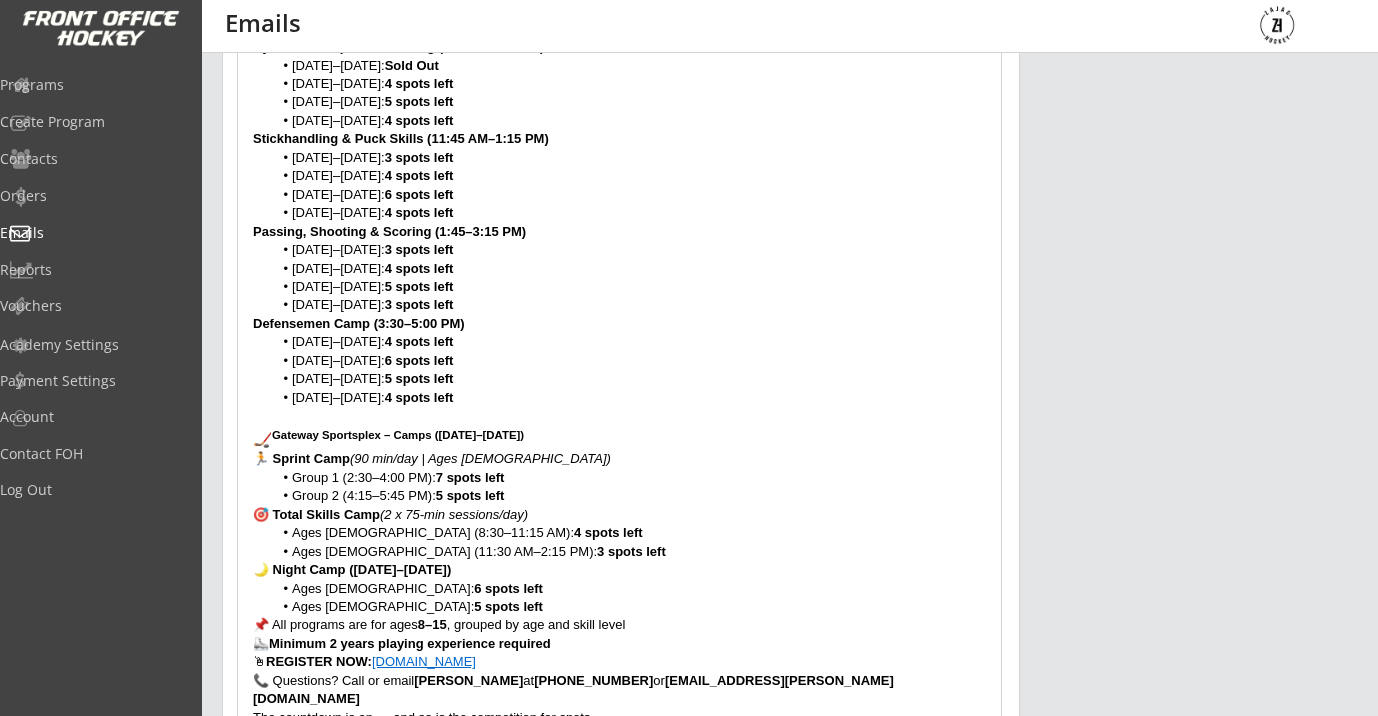 scroll, scrollTop: 300, scrollLeft: 0, axis: vertical 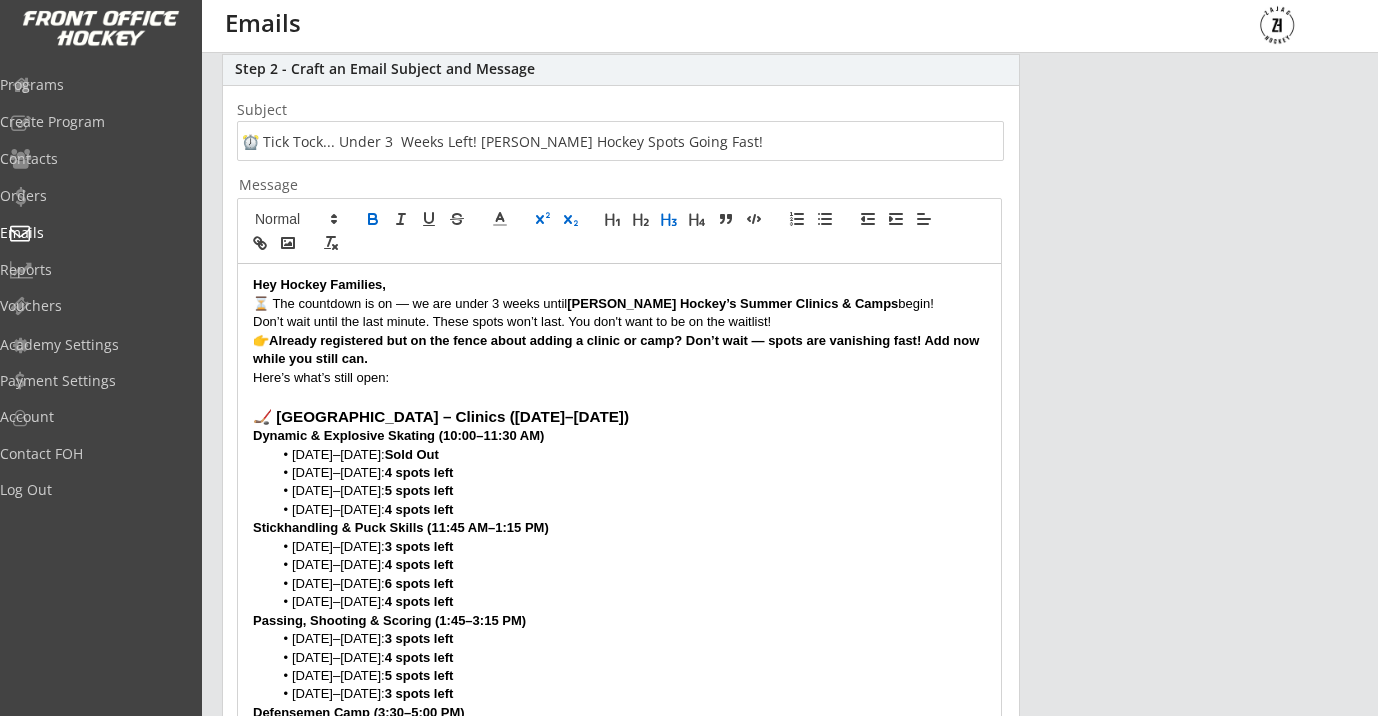 click 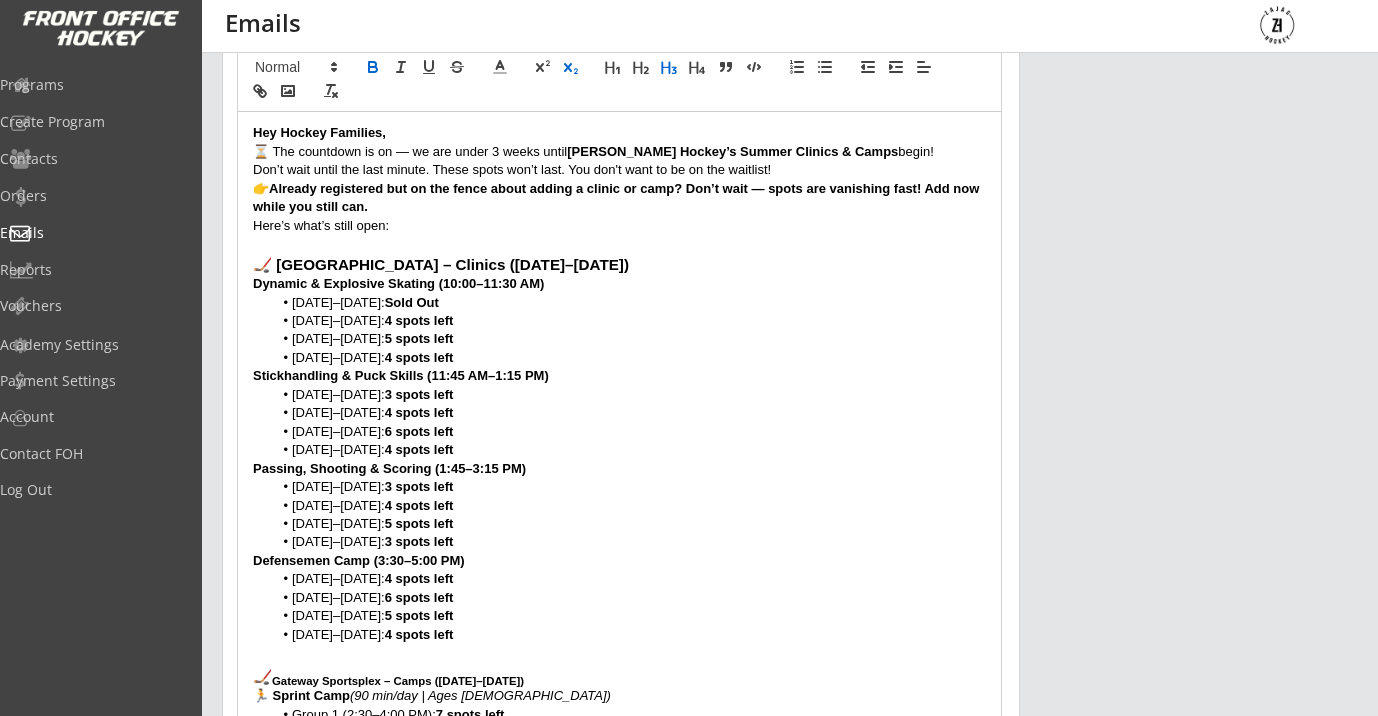 scroll, scrollTop: 370, scrollLeft: 0, axis: vertical 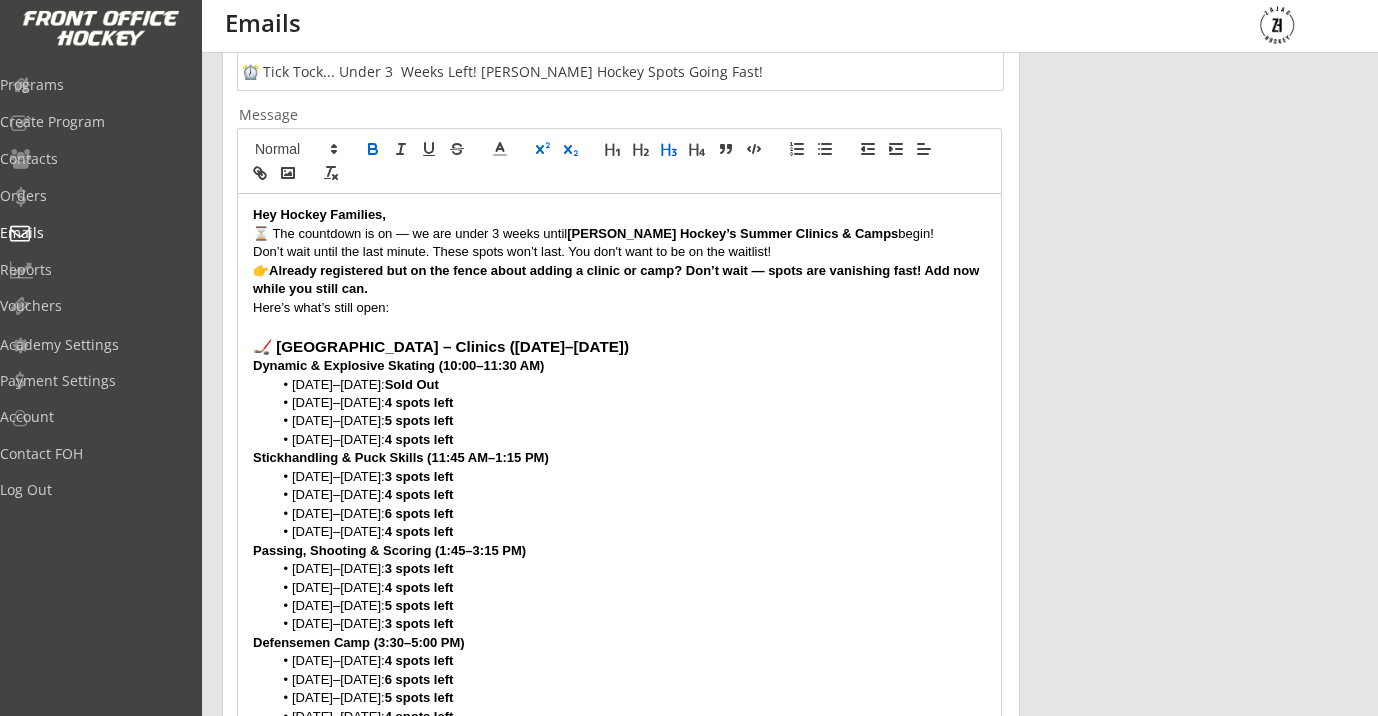 click 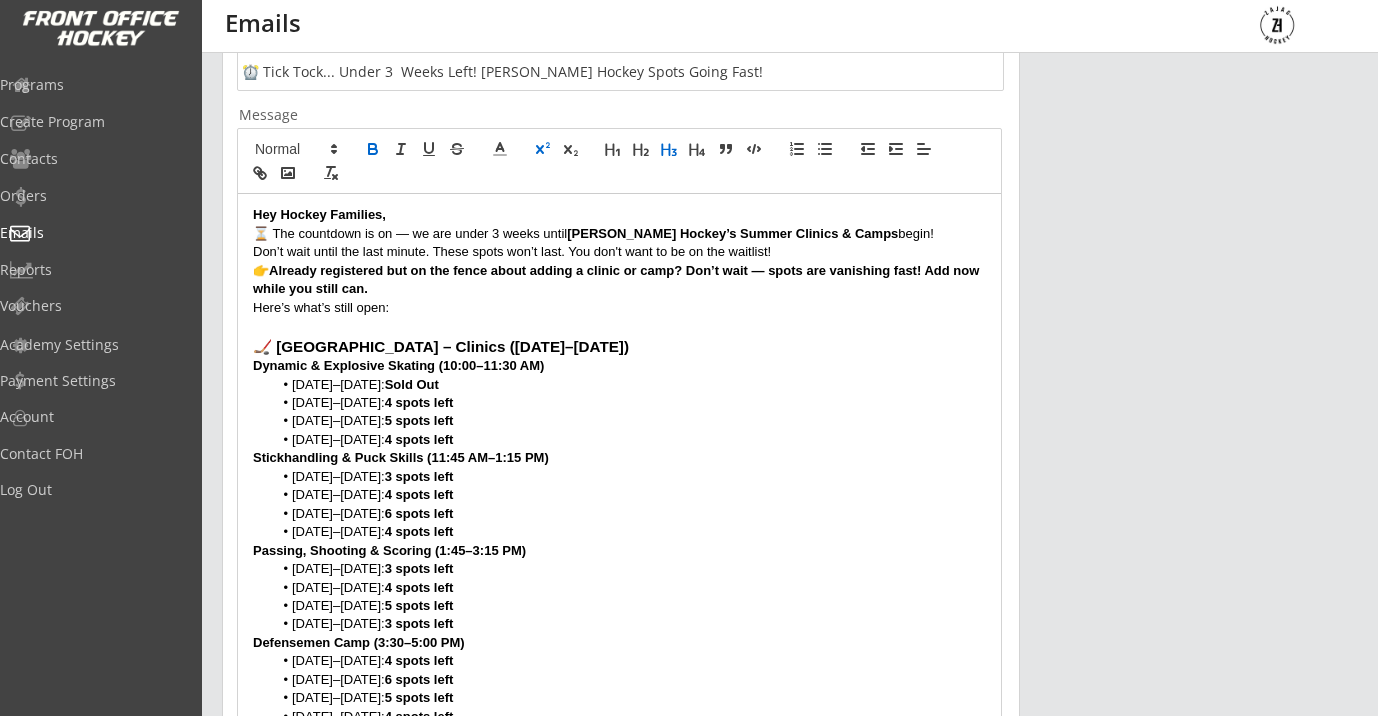 click 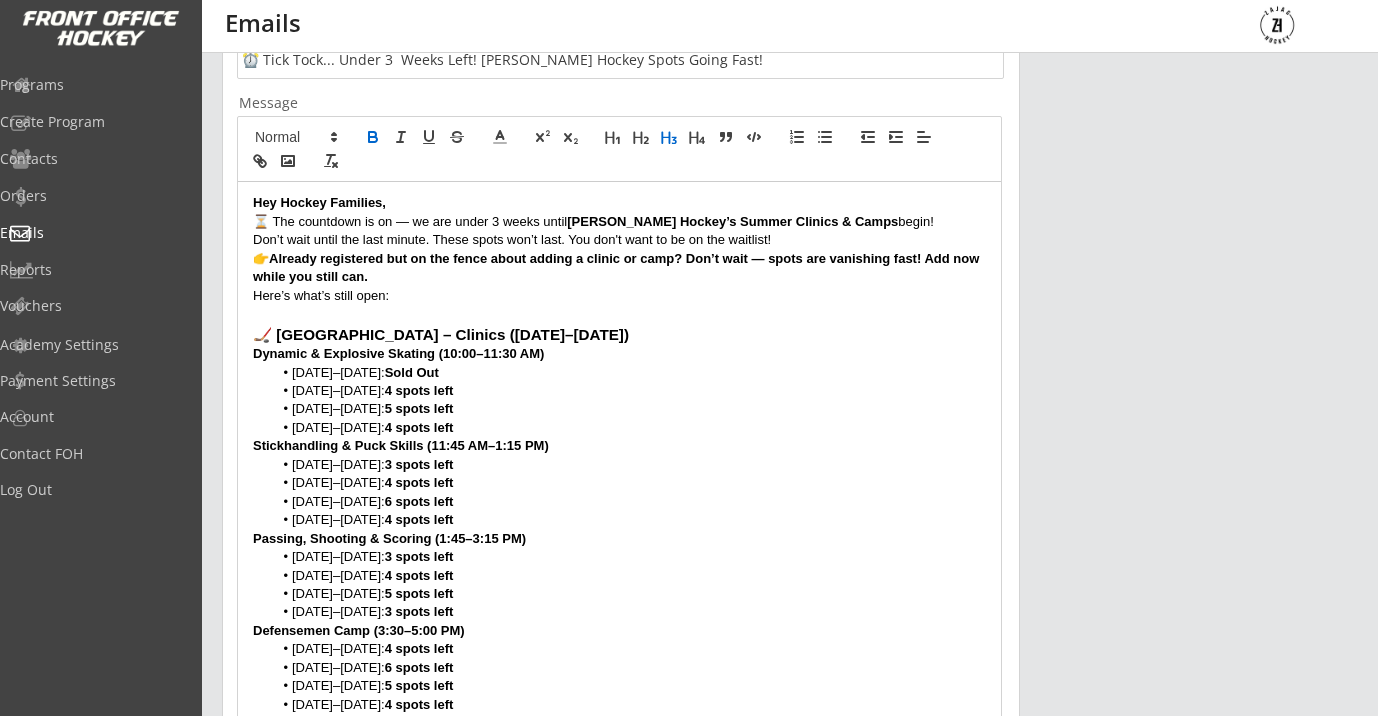scroll, scrollTop: 376, scrollLeft: 0, axis: vertical 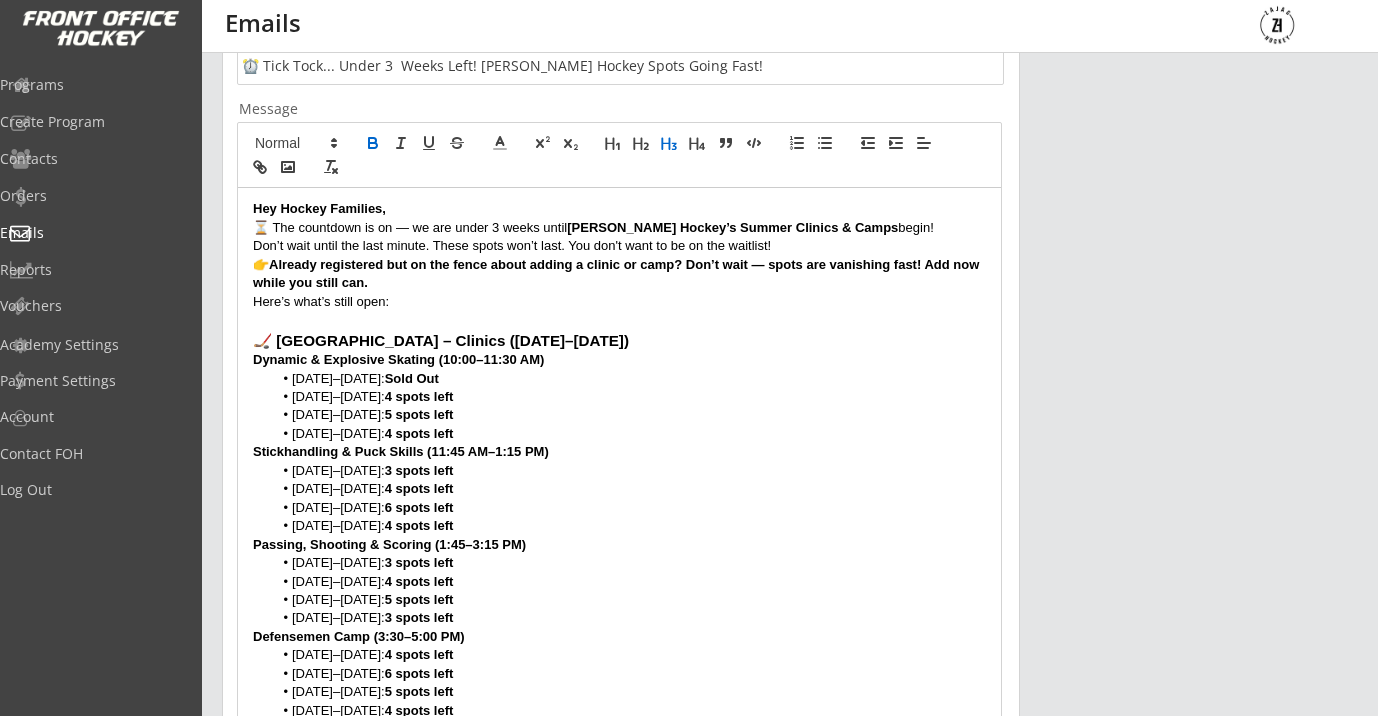 click on "New Email Campaign  Go Back to Emails List Emails sent from this page are considered promotional and will only send to your contacts that are listed as 'Organizers' and have opted in to receive emails. These emails also include a link for recipients to Unsubscribe to comply with Anti Spam regulations.
There is currently a limit of 6,000 emails per month with a max of 3,000 emails sent per blast. If you need more capacity you can purchase more email capacity or use an external Email Sender such as  Mailchimp  or Constant Contact Step 1 -  Choose Contacts to Send To All By Specific Programs Within Birth Year Range Step 2 - Craft an Email Subject and Message Subject Message" at bounding box center [790, 538] 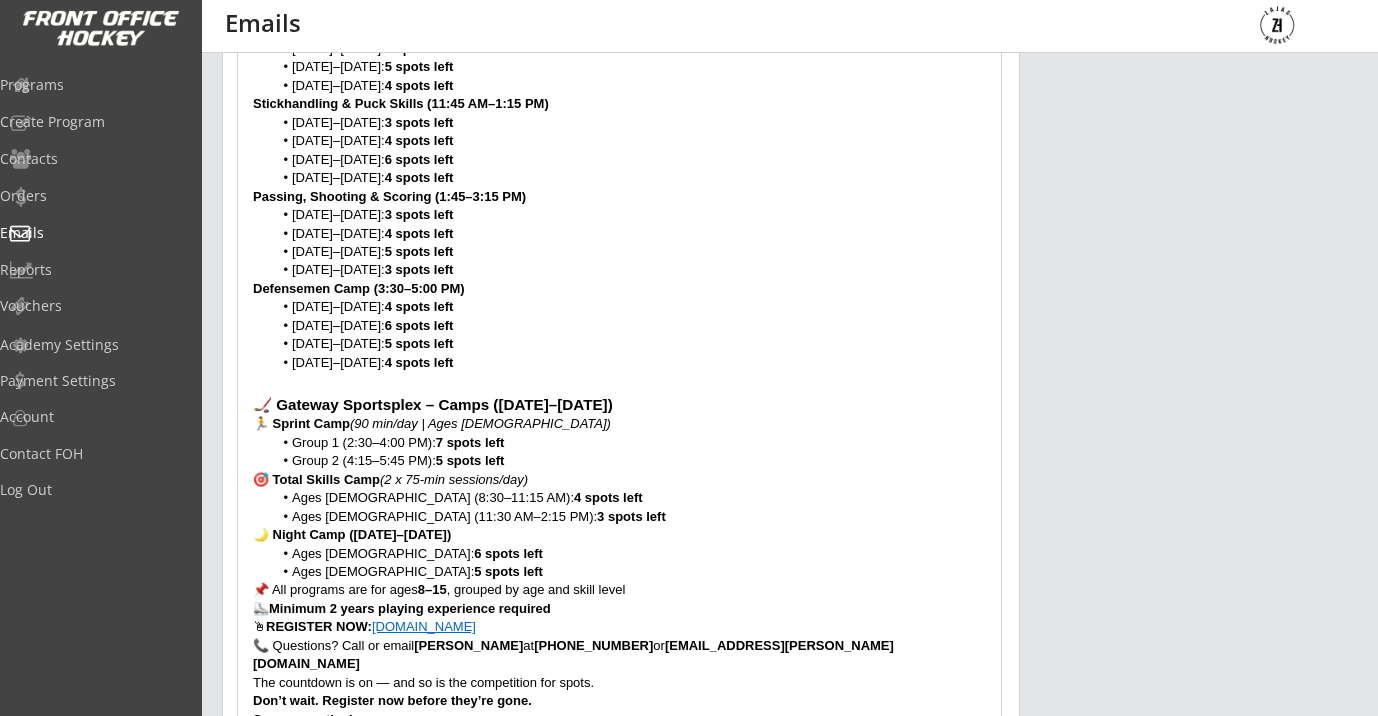scroll, scrollTop: 1056, scrollLeft: 0, axis: vertical 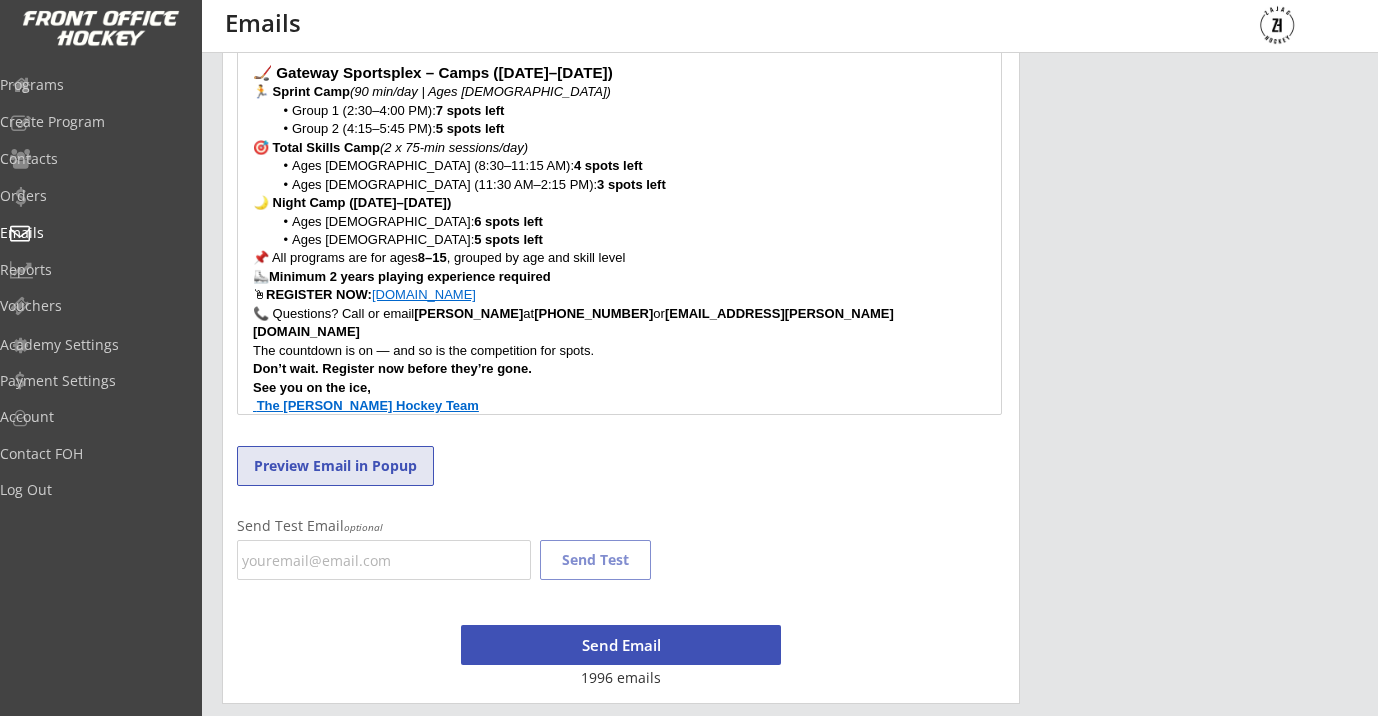 click on "Preview Email in Popup" at bounding box center [335, 466] 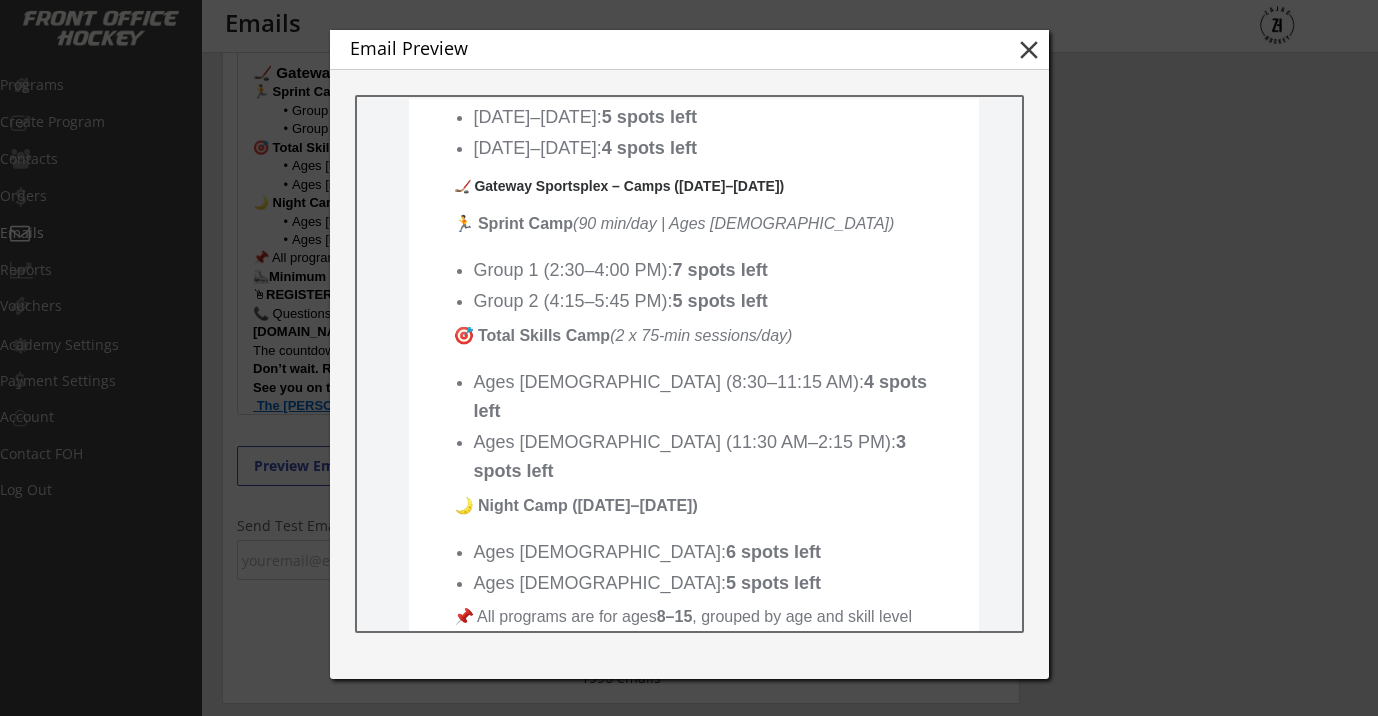 scroll, scrollTop: 1744, scrollLeft: 0, axis: vertical 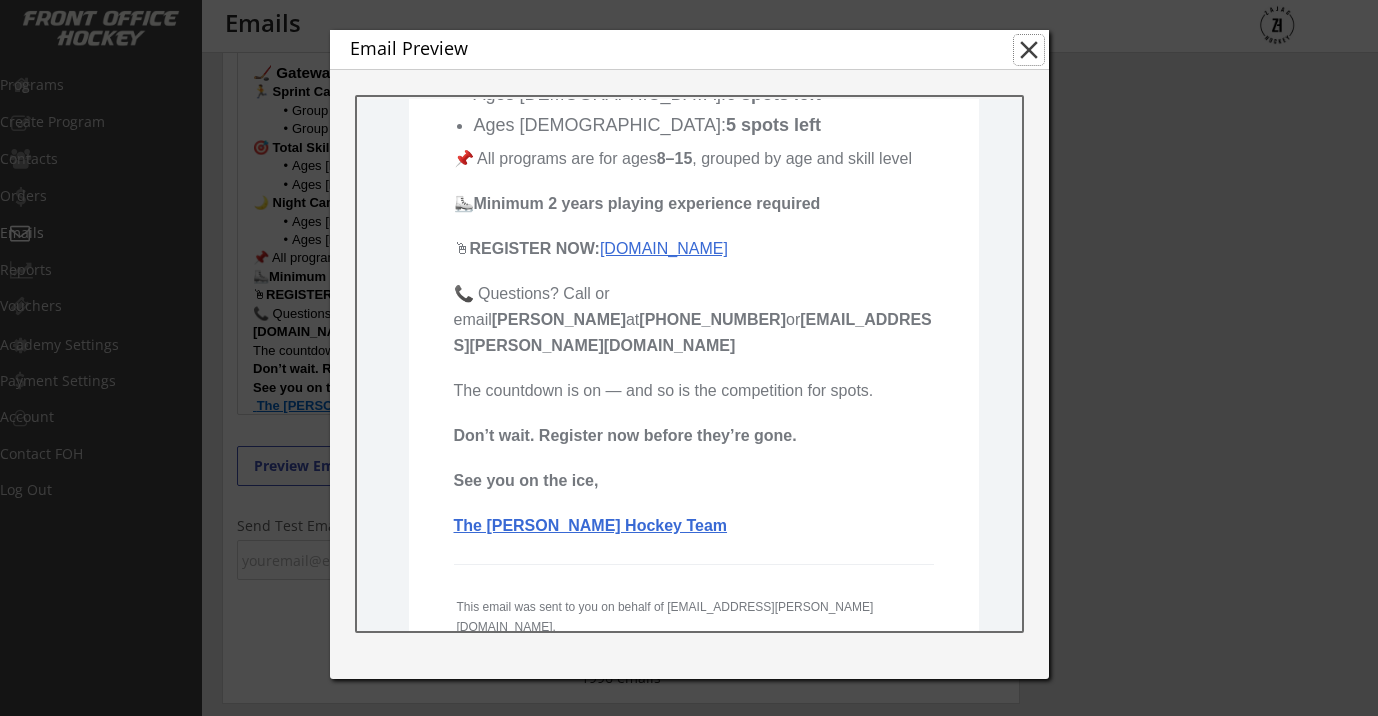 click on "close" at bounding box center (1029, 50) 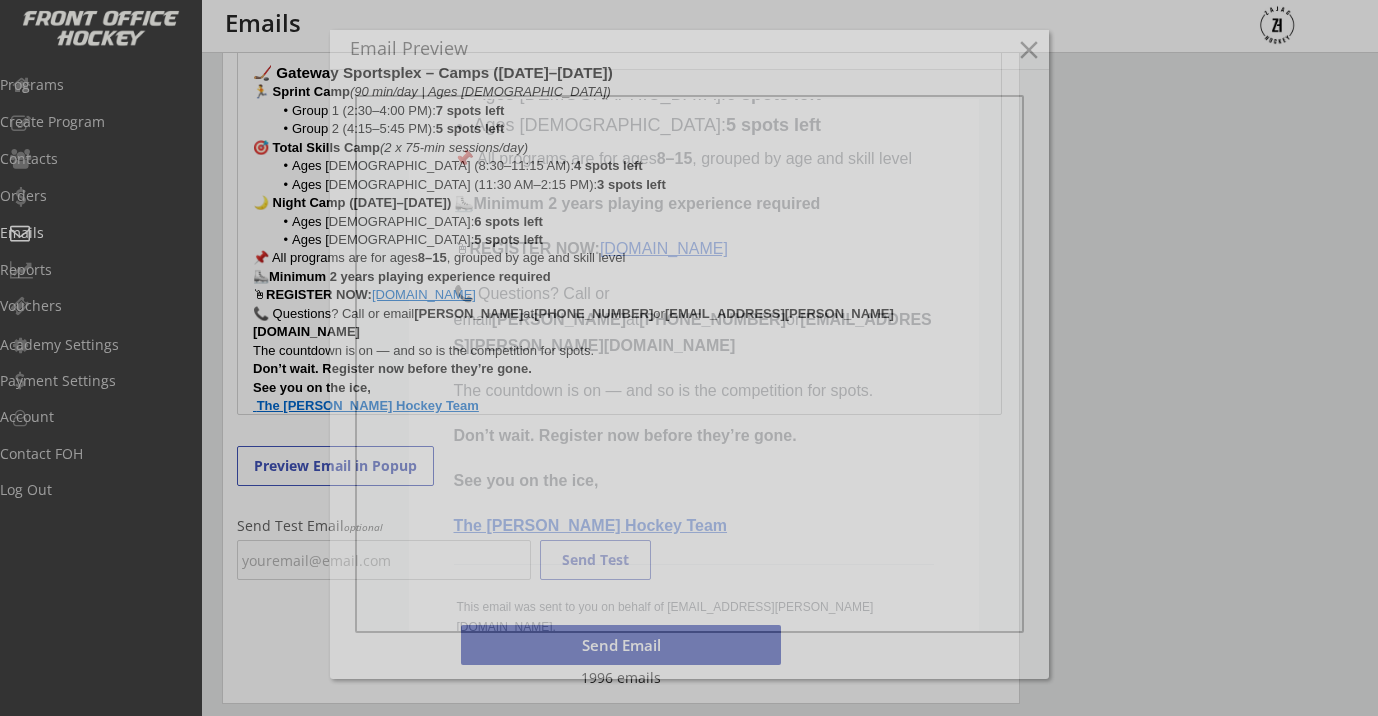 scroll, scrollTop: 0, scrollLeft: 0, axis: both 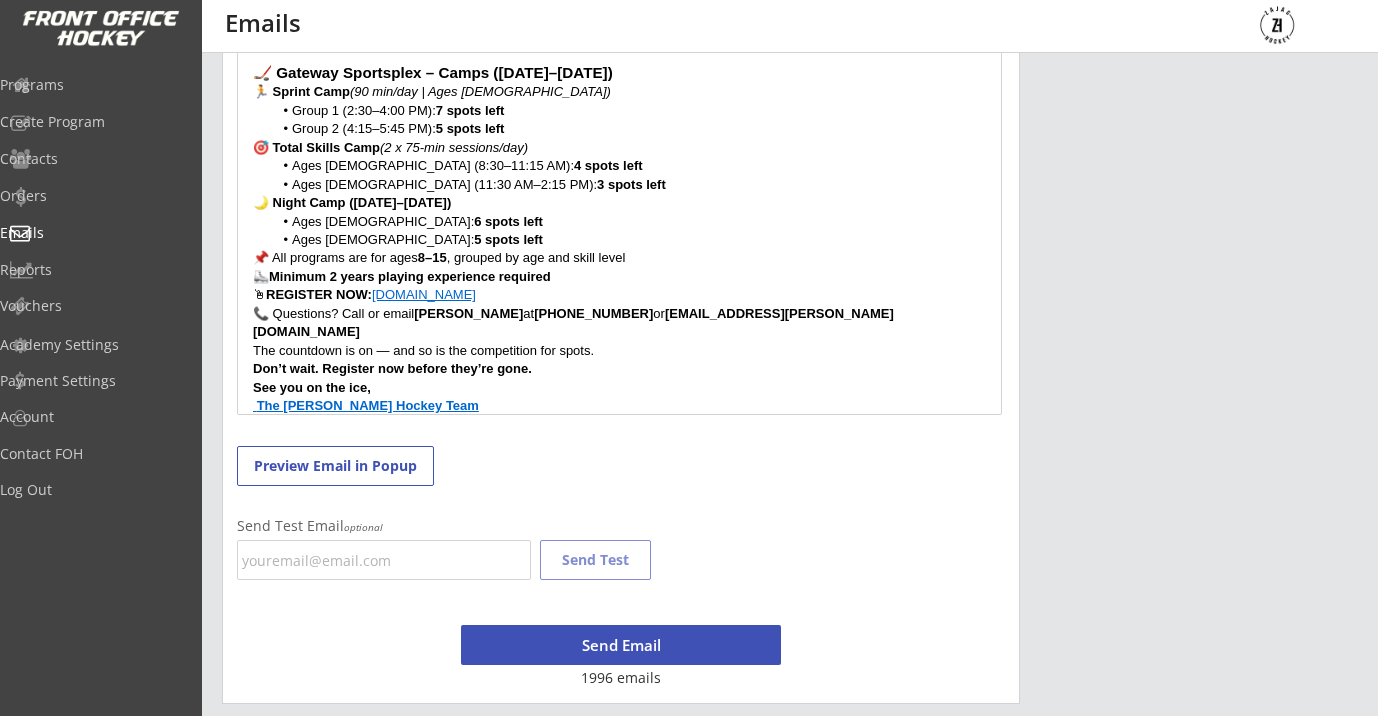 click at bounding box center [384, 560] 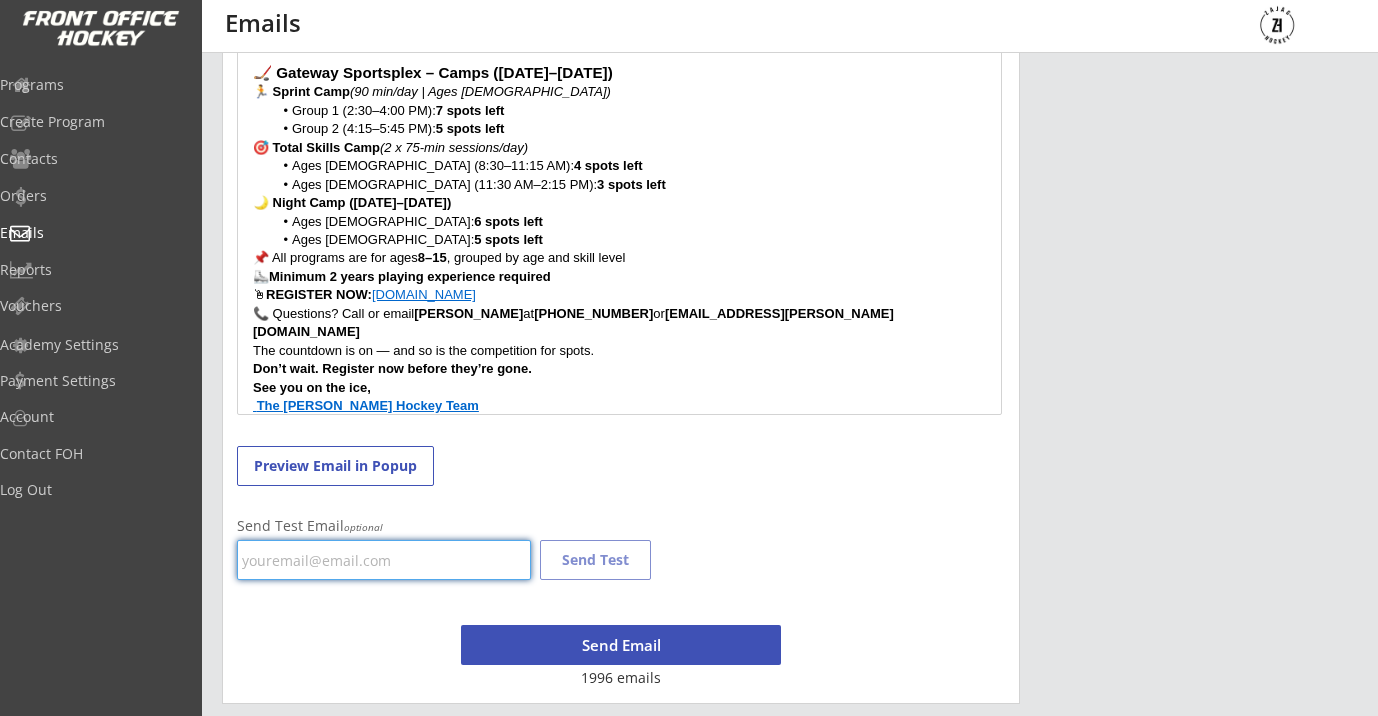 click at bounding box center (384, 560) 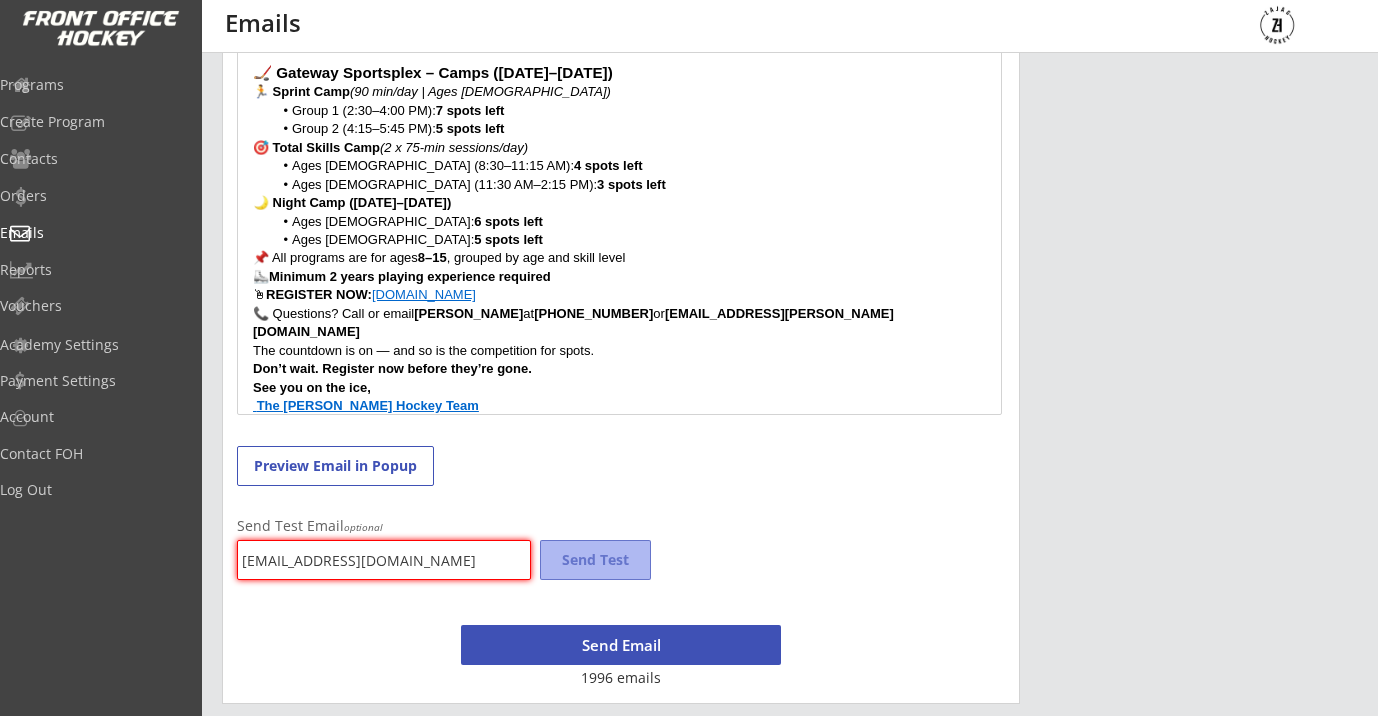 type on "darcyzajac@icloud.com" 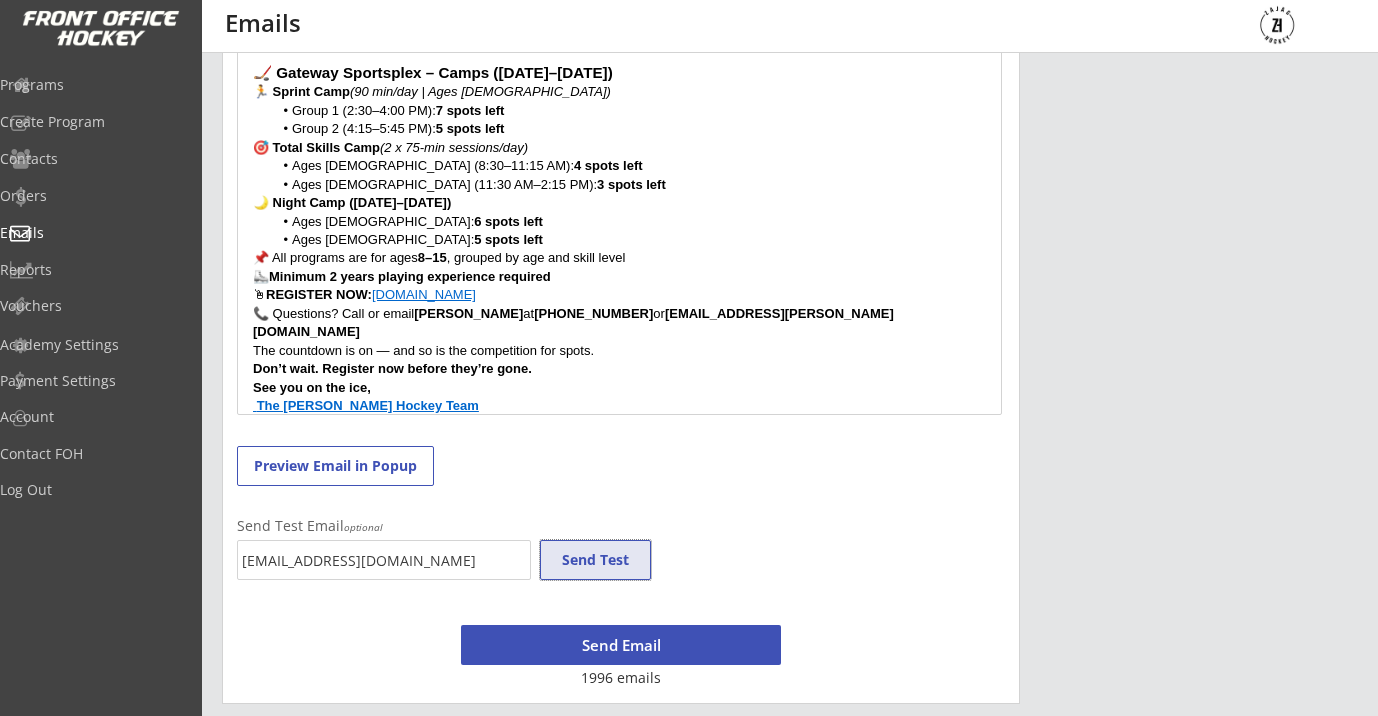 click on "Send Test" at bounding box center [595, 560] 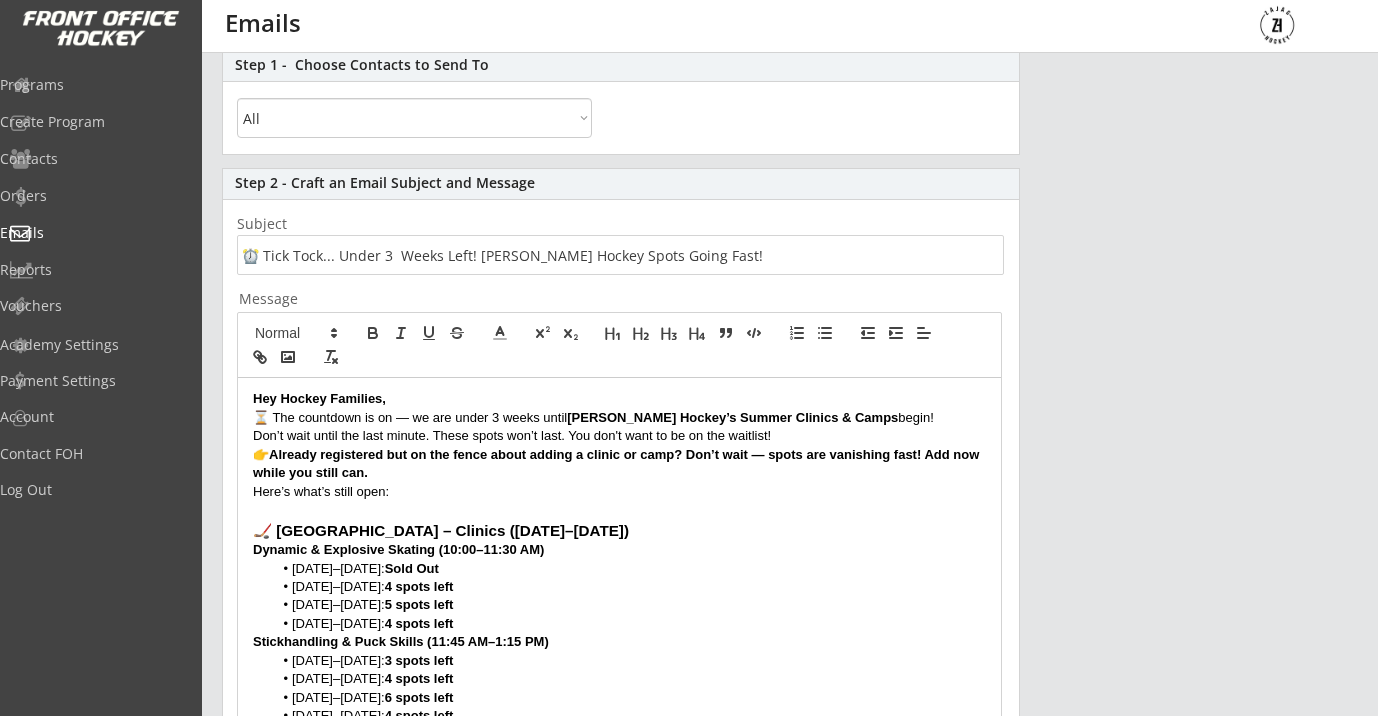 scroll, scrollTop: 191, scrollLeft: 0, axis: vertical 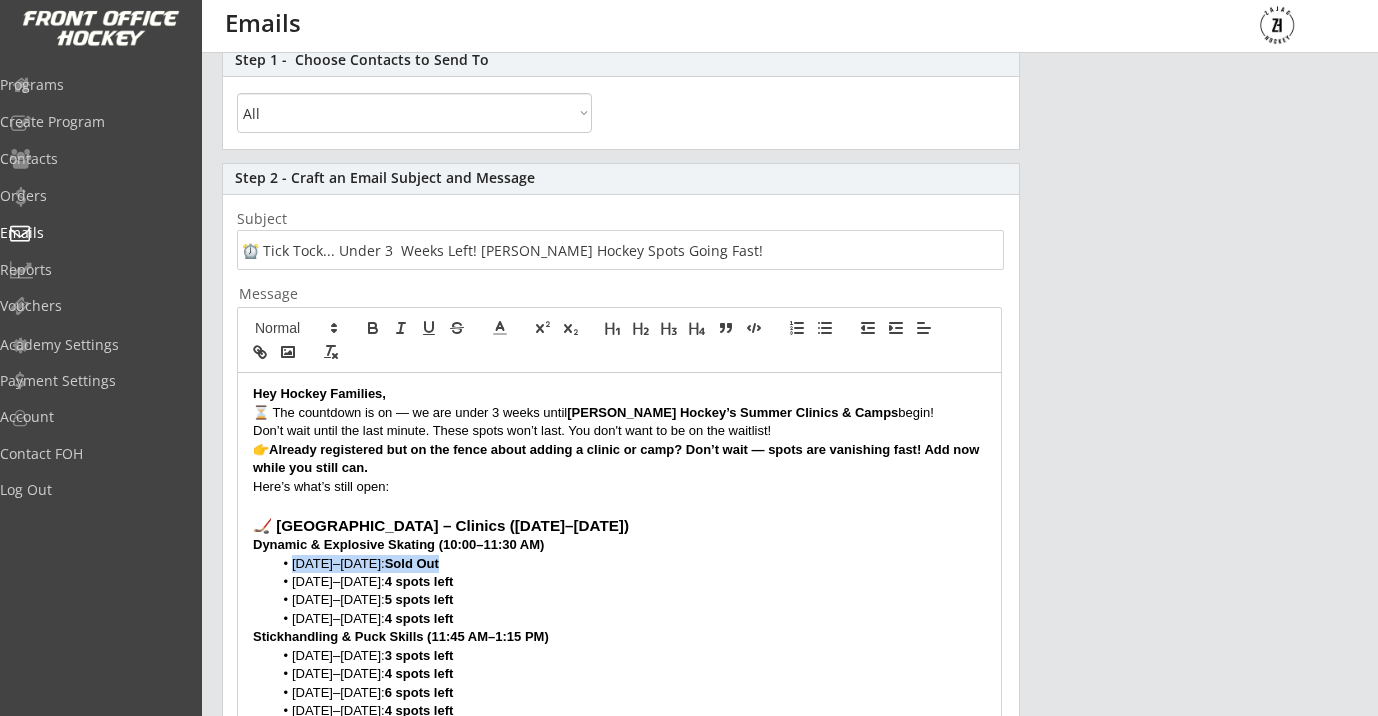 drag, startPoint x: 436, startPoint y: 567, endPoint x: 266, endPoint y: 563, distance: 170.04706 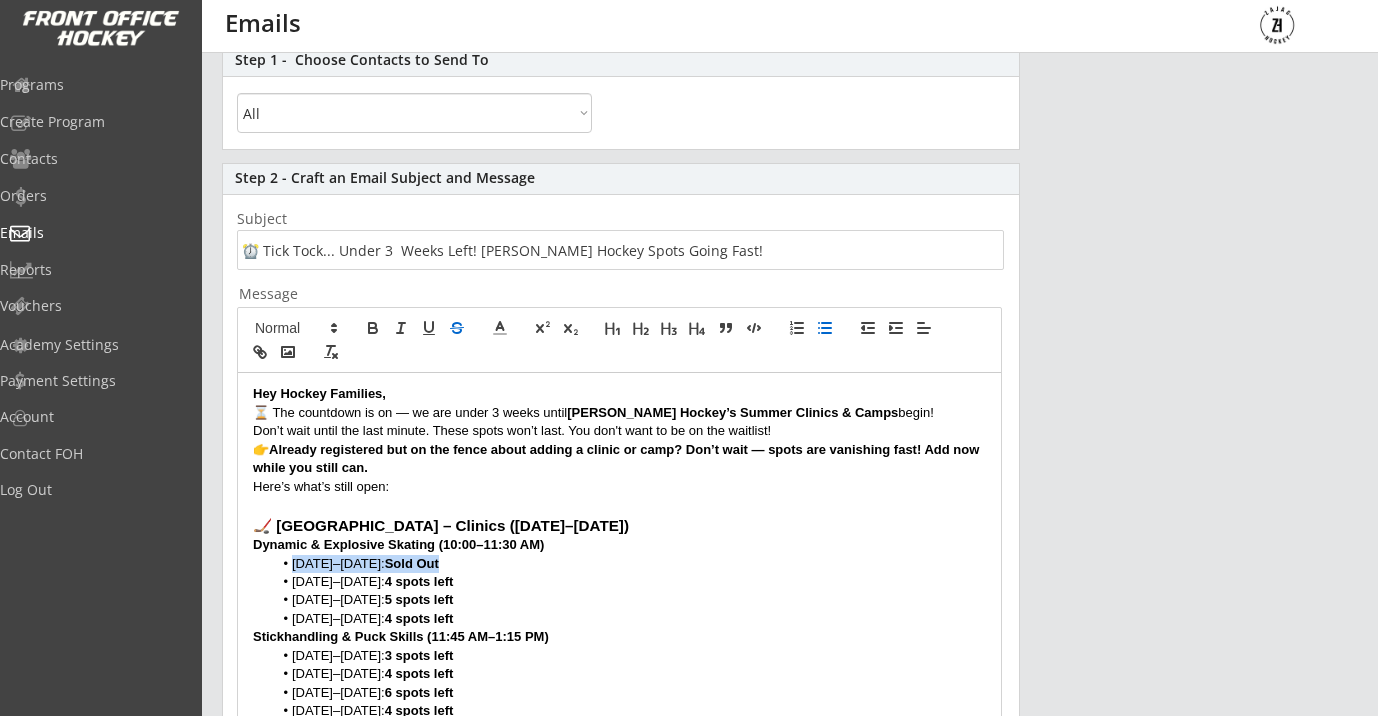 click 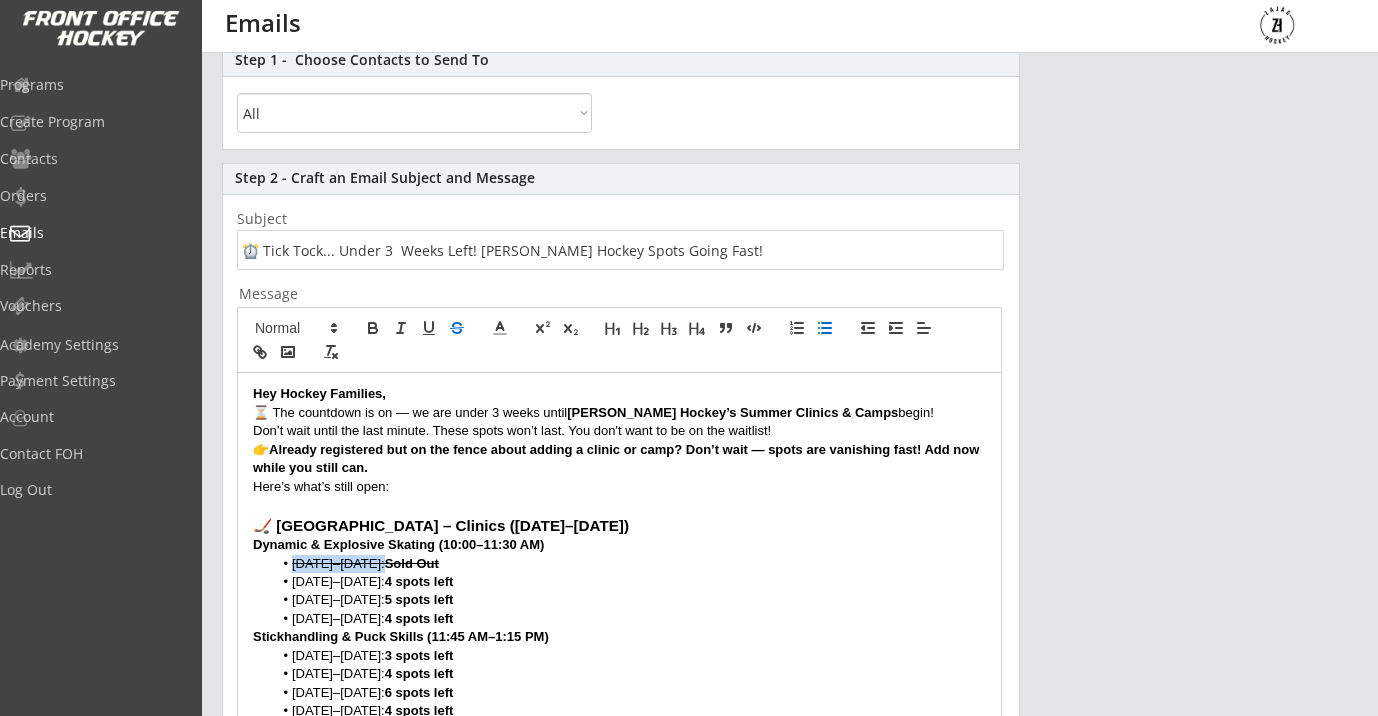 scroll, scrollTop: 0, scrollLeft: 0, axis: both 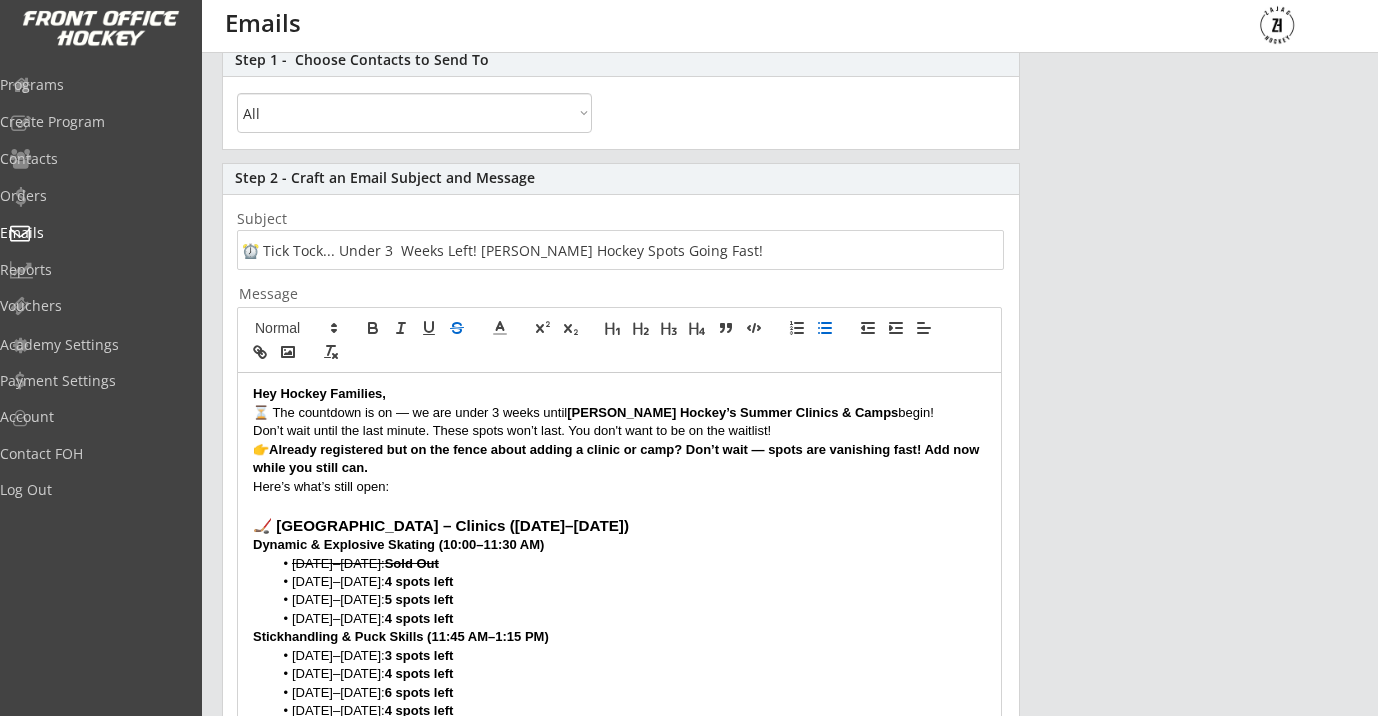 click on "Aug 20–21:  4 spots left" at bounding box center (630, 619) 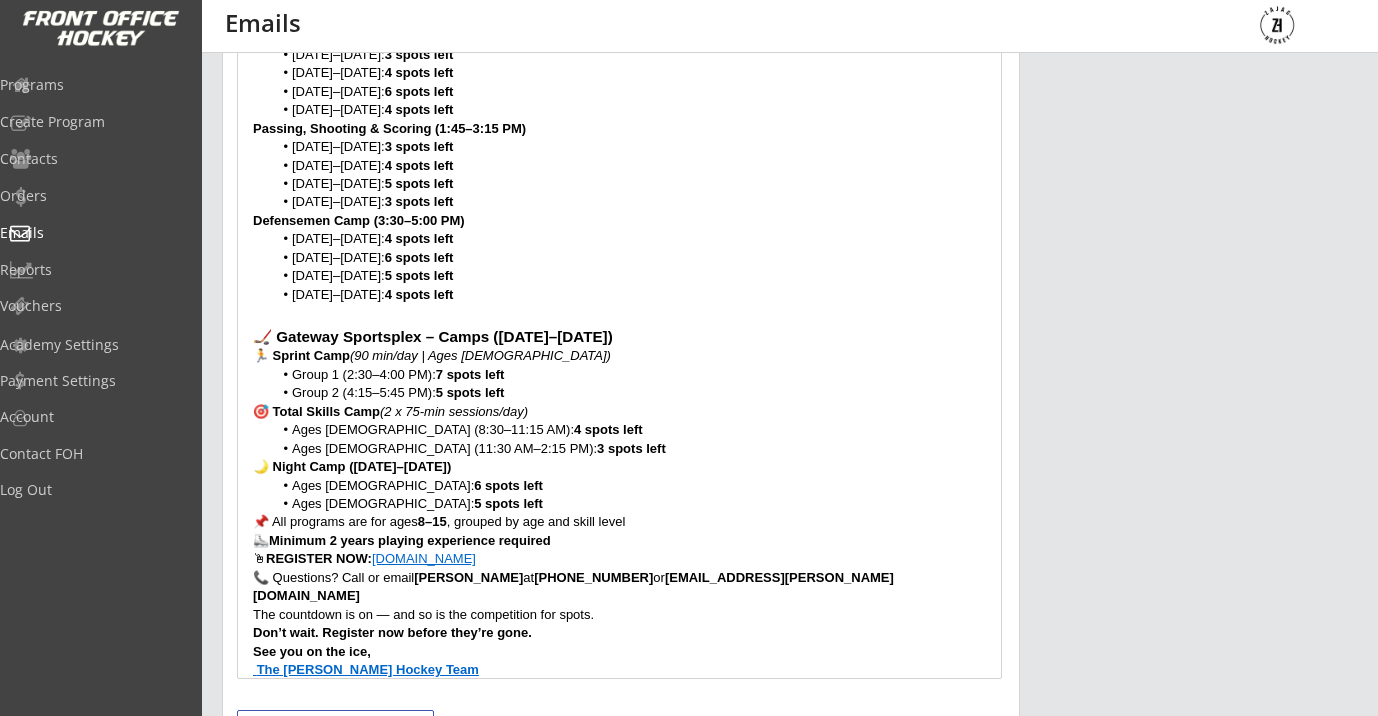 scroll, scrollTop: 1016, scrollLeft: 0, axis: vertical 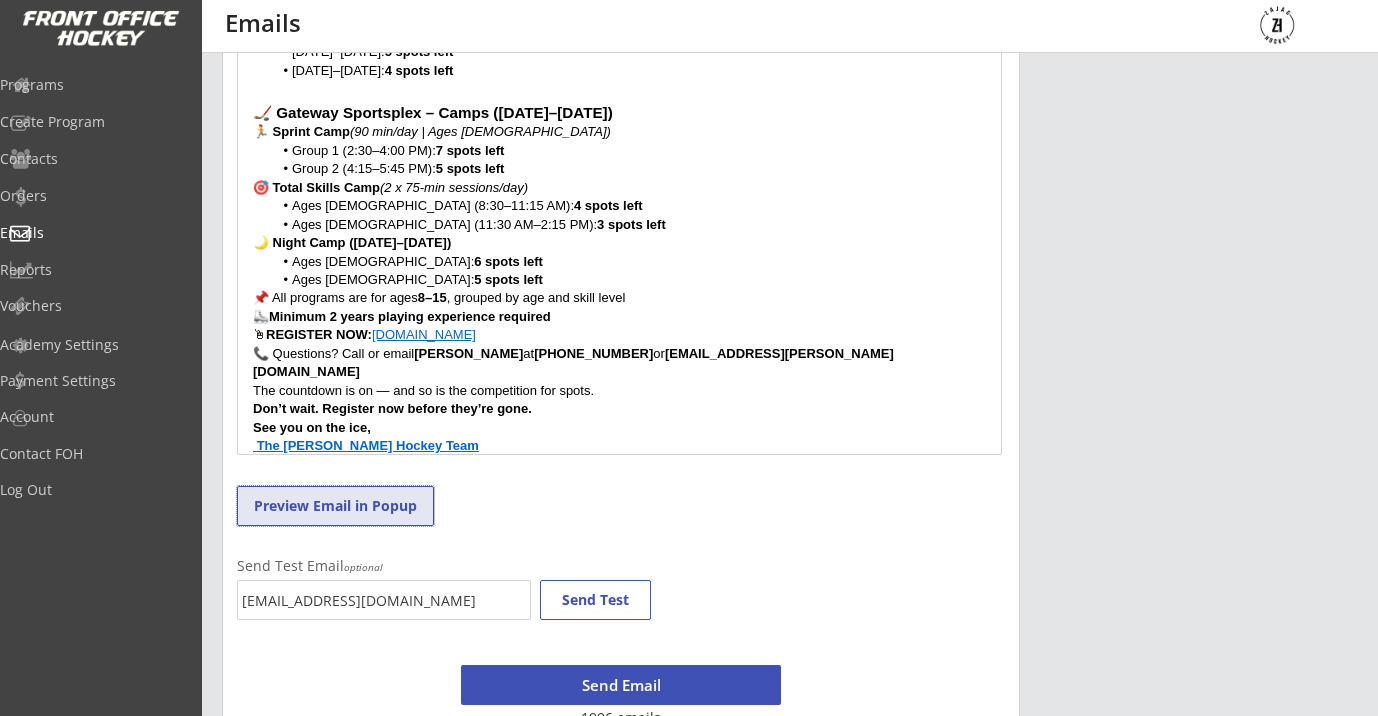 click on "Preview Email in Popup" at bounding box center (335, 506) 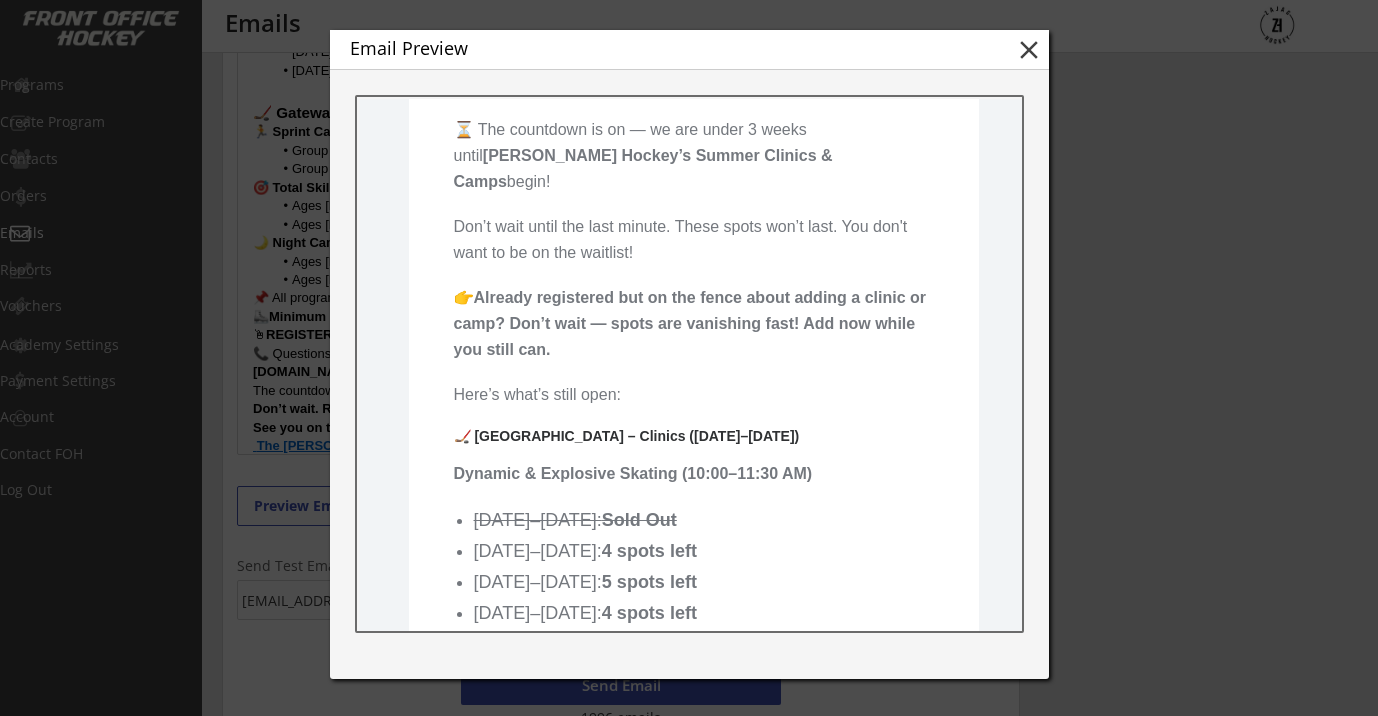 scroll, scrollTop: 409, scrollLeft: 0, axis: vertical 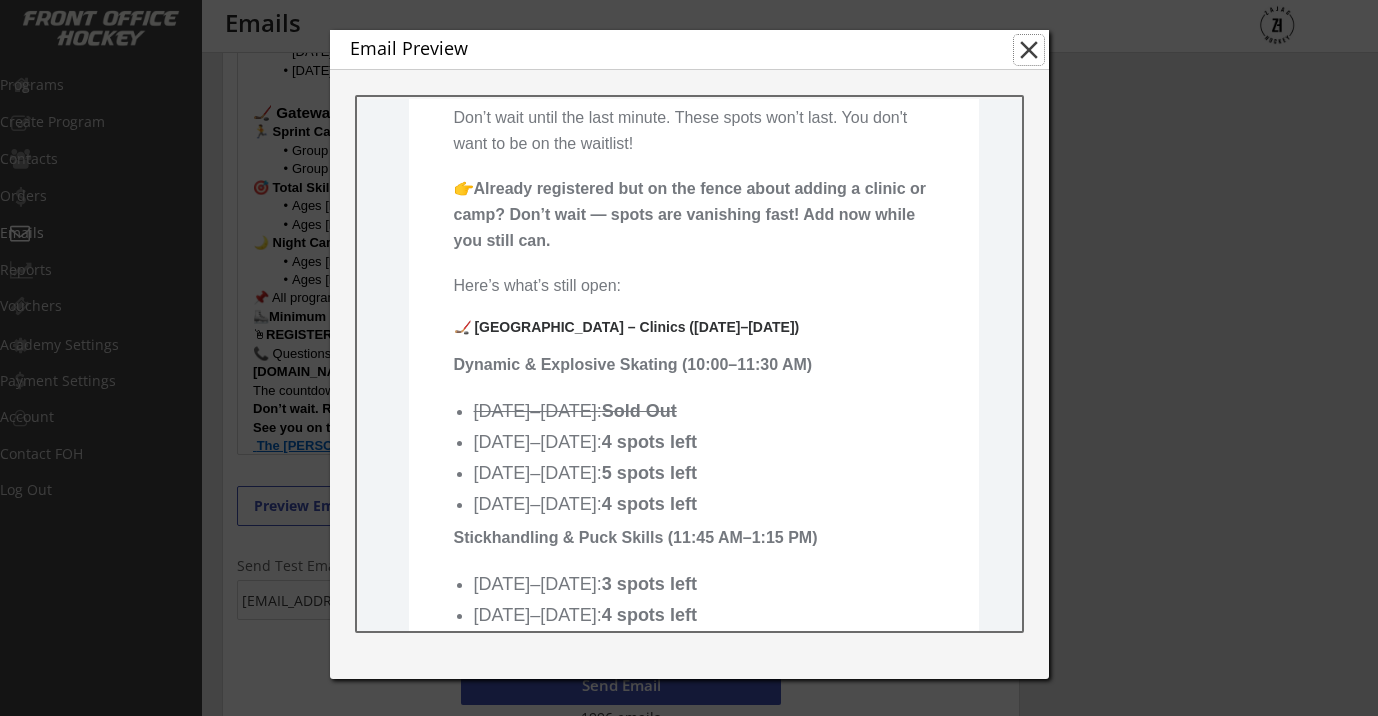 click on "close" at bounding box center [1029, 50] 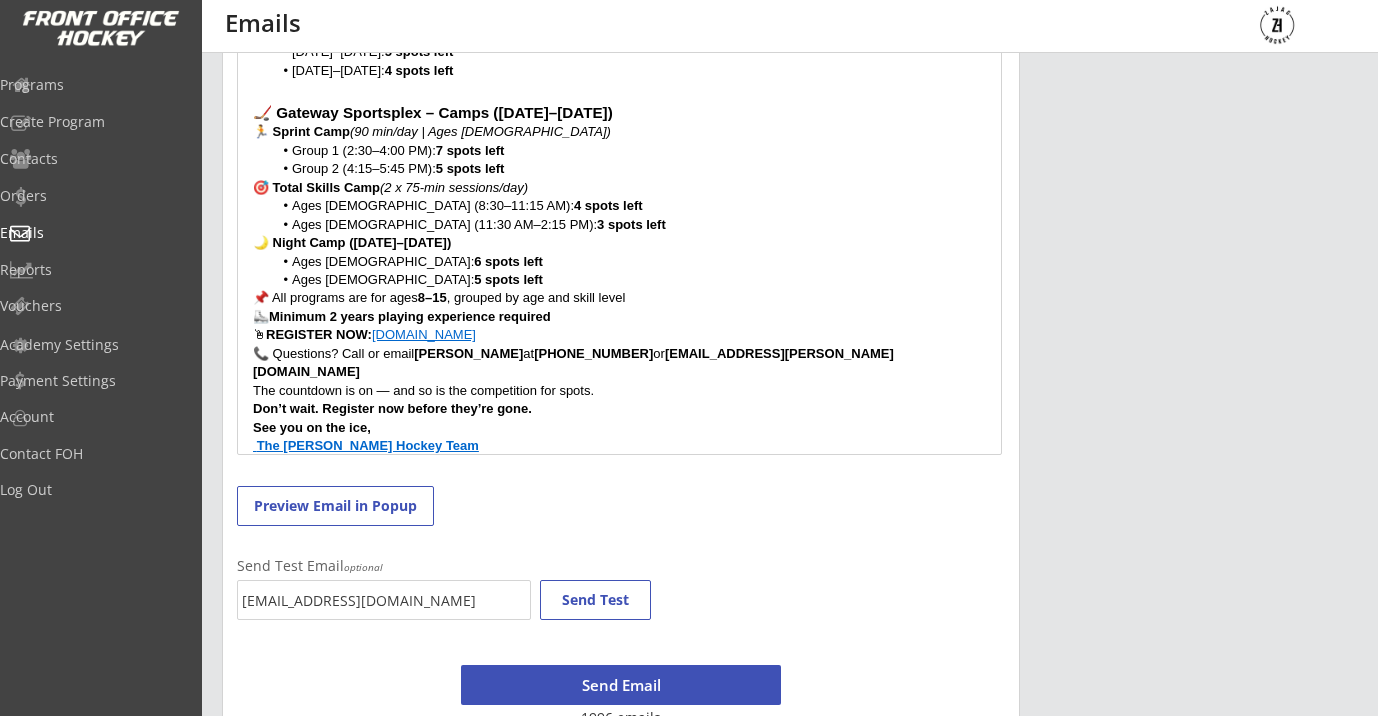 scroll, scrollTop: 1056, scrollLeft: 0, axis: vertical 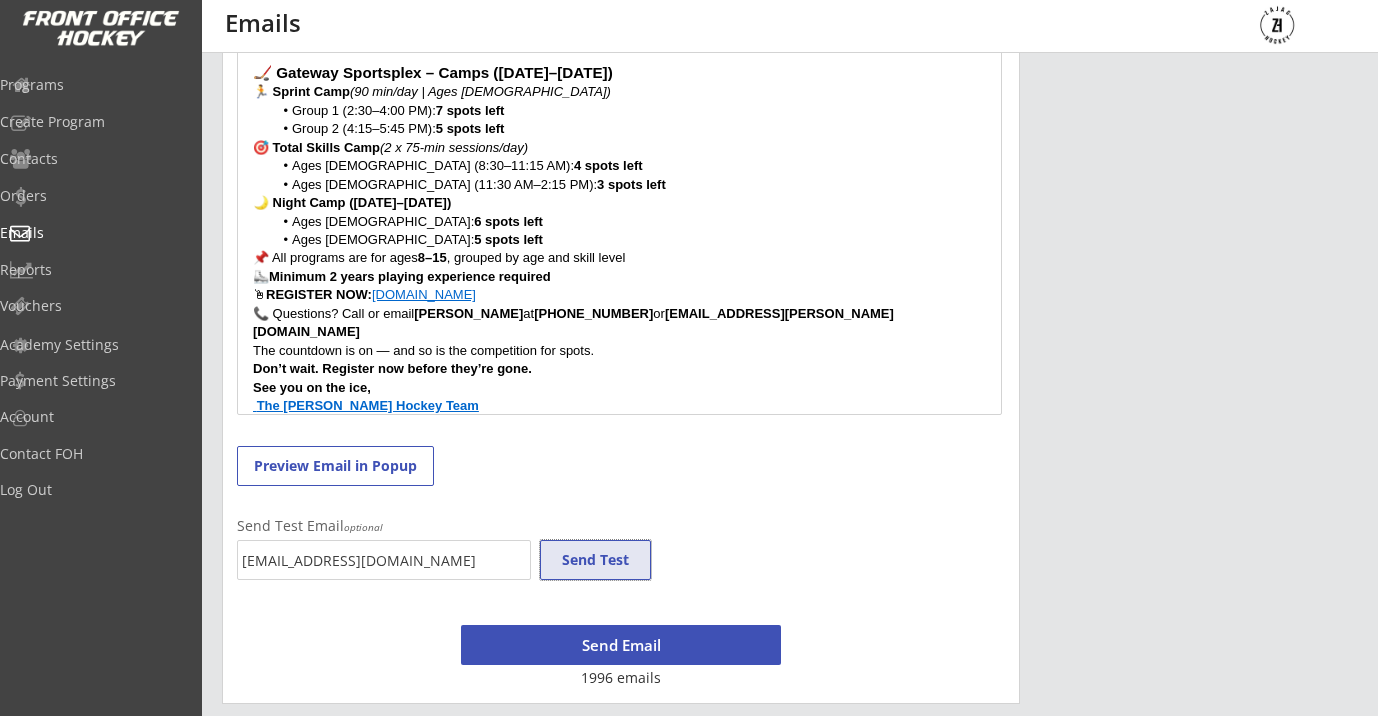 click on "Send Test" at bounding box center (595, 560) 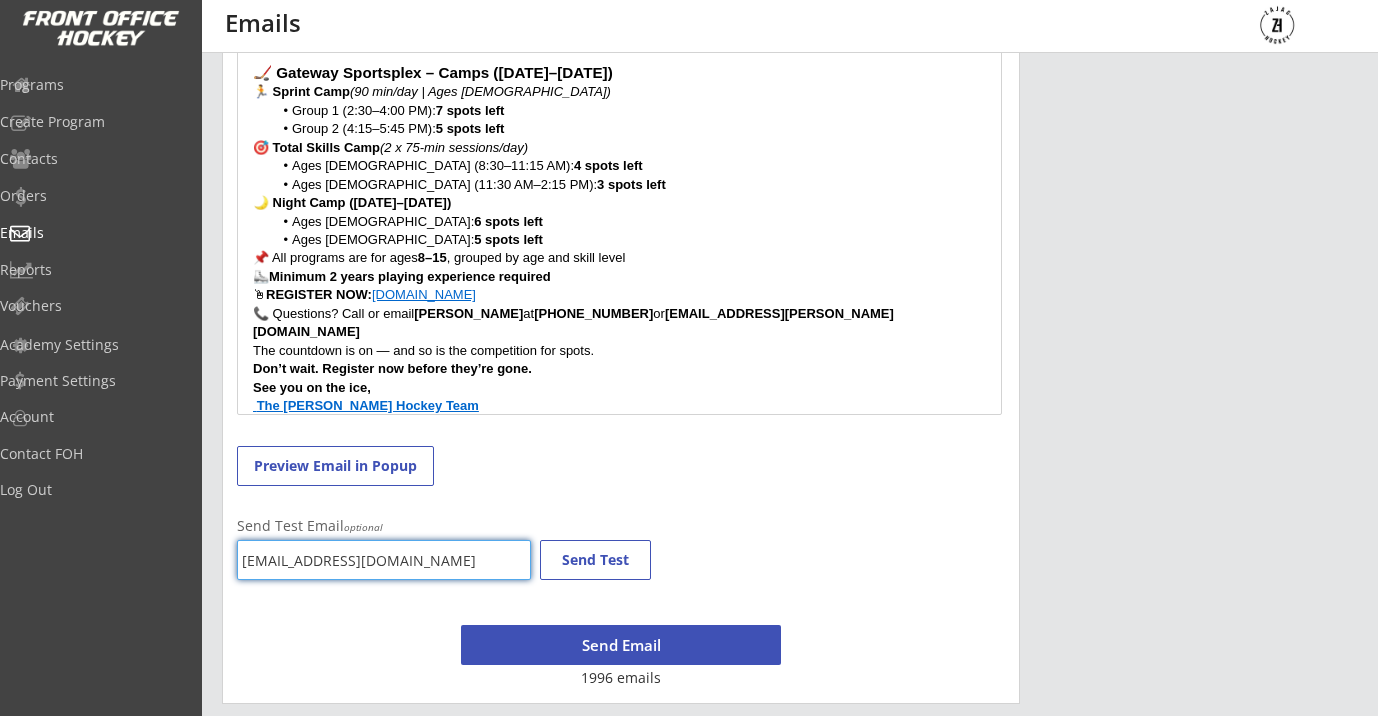 click on "darcyzajac@icloud.com" at bounding box center [384, 560] 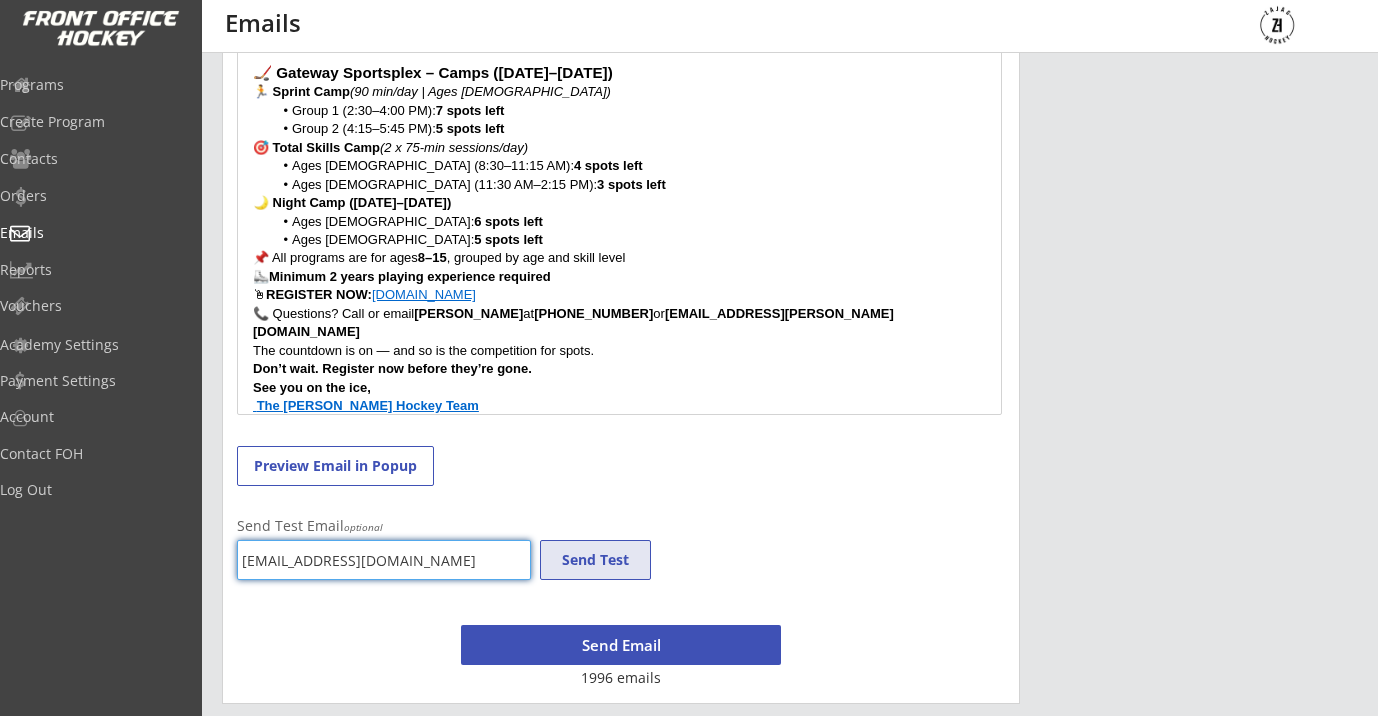 click on "Send Test" at bounding box center [595, 560] 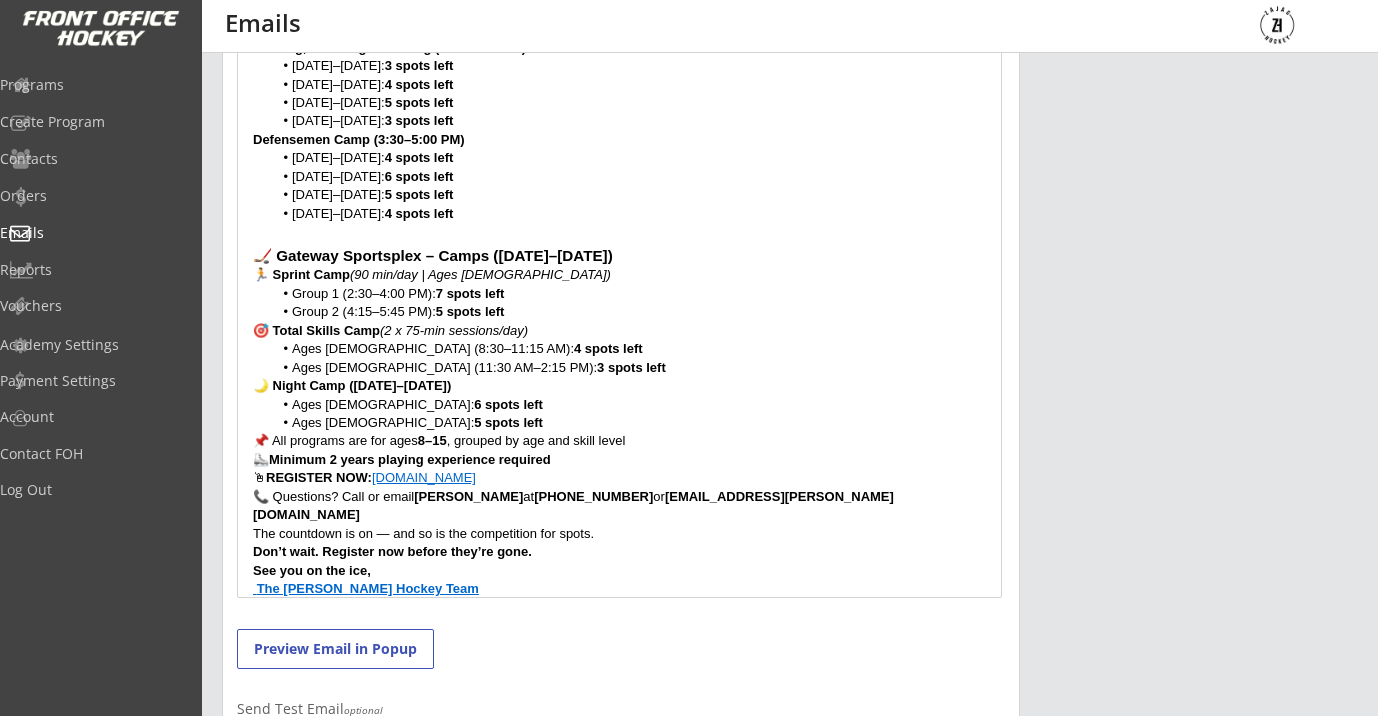 scroll, scrollTop: 1056, scrollLeft: 0, axis: vertical 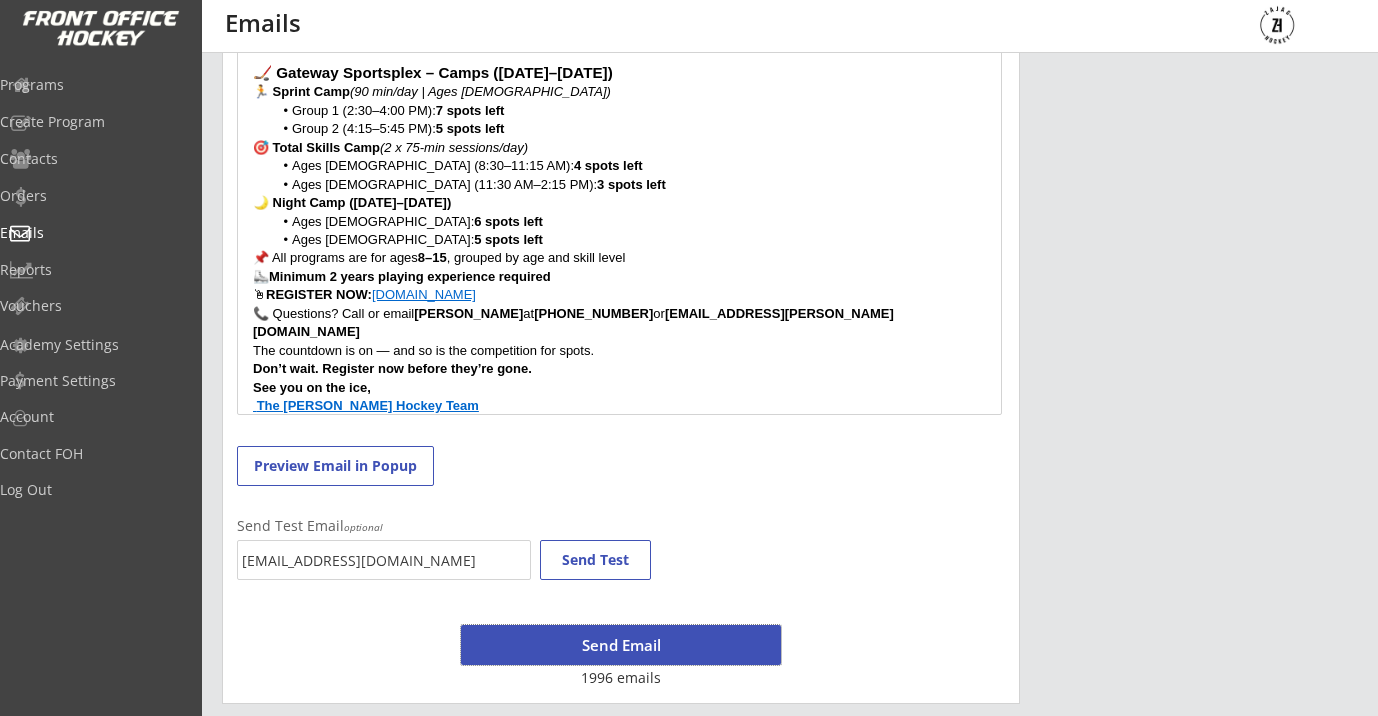 click on "Send Email" at bounding box center (621, 645) 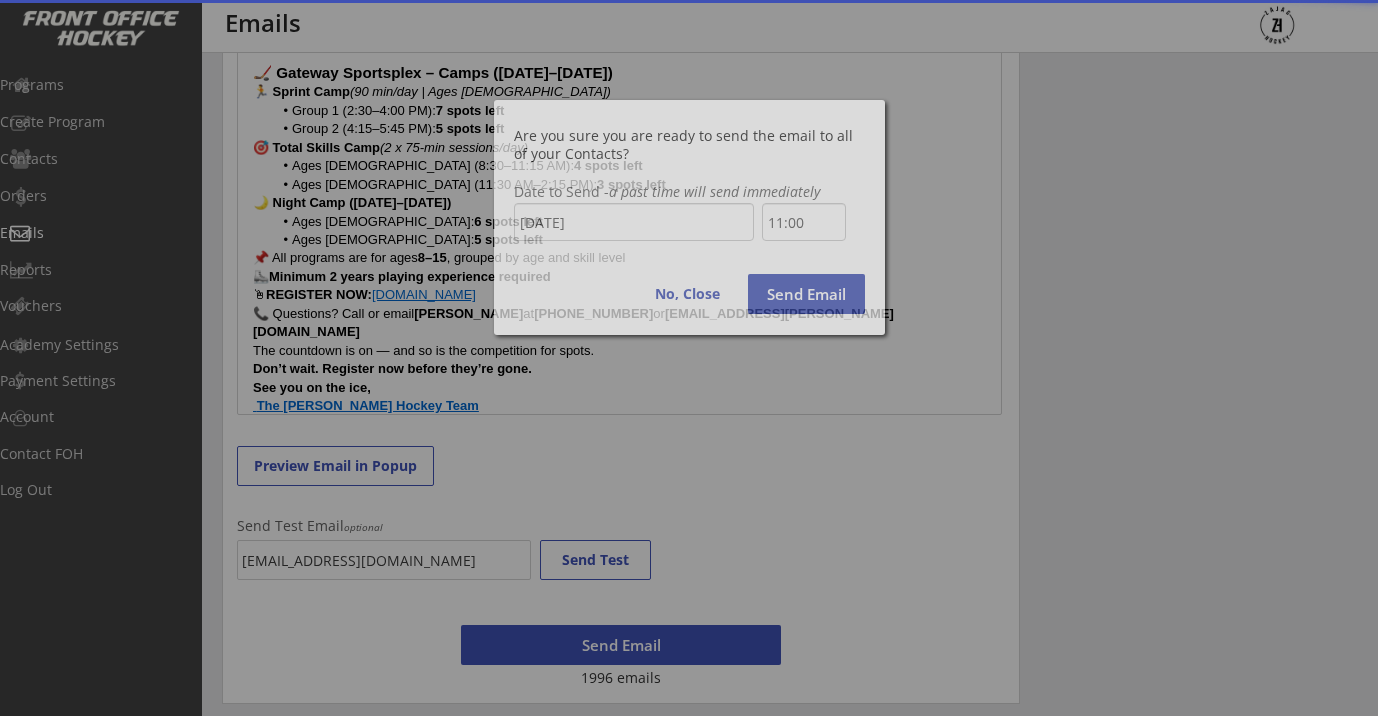 scroll, scrollTop: 788, scrollLeft: 0, axis: vertical 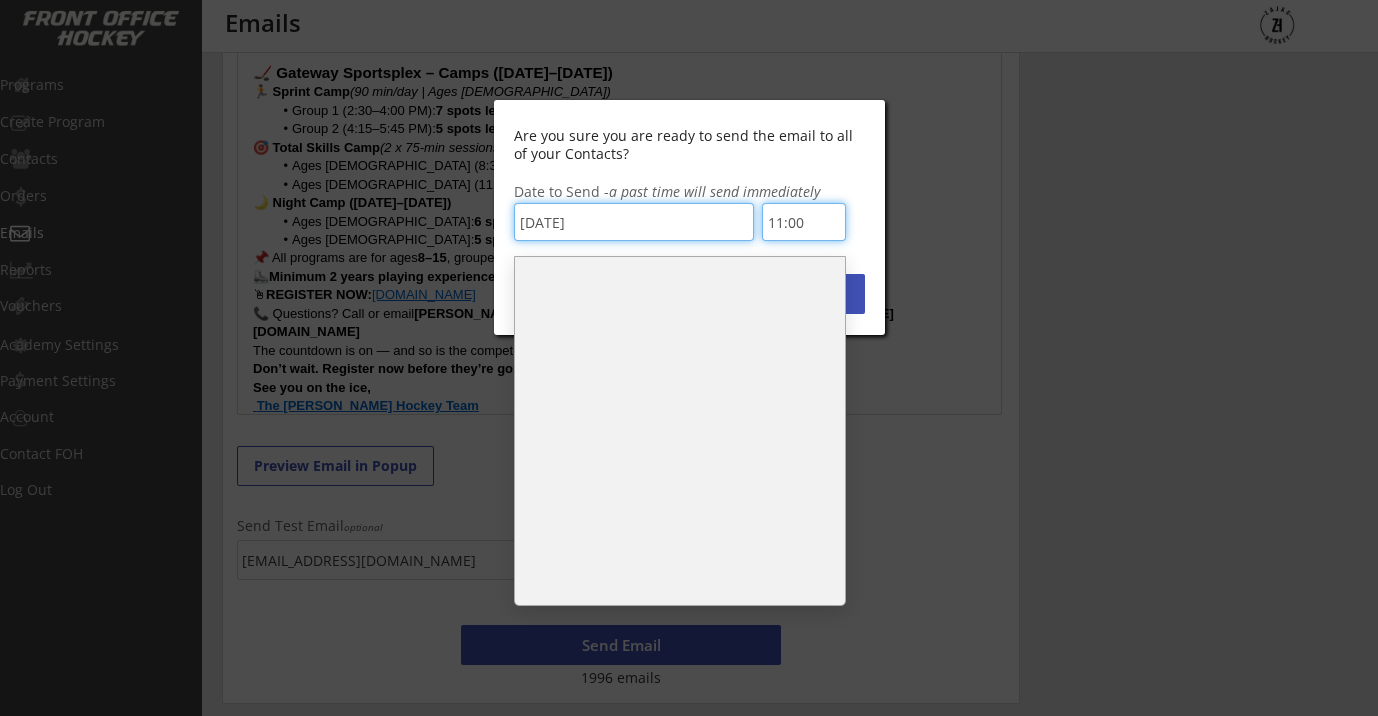 click on "11:00" at bounding box center [804, 222] 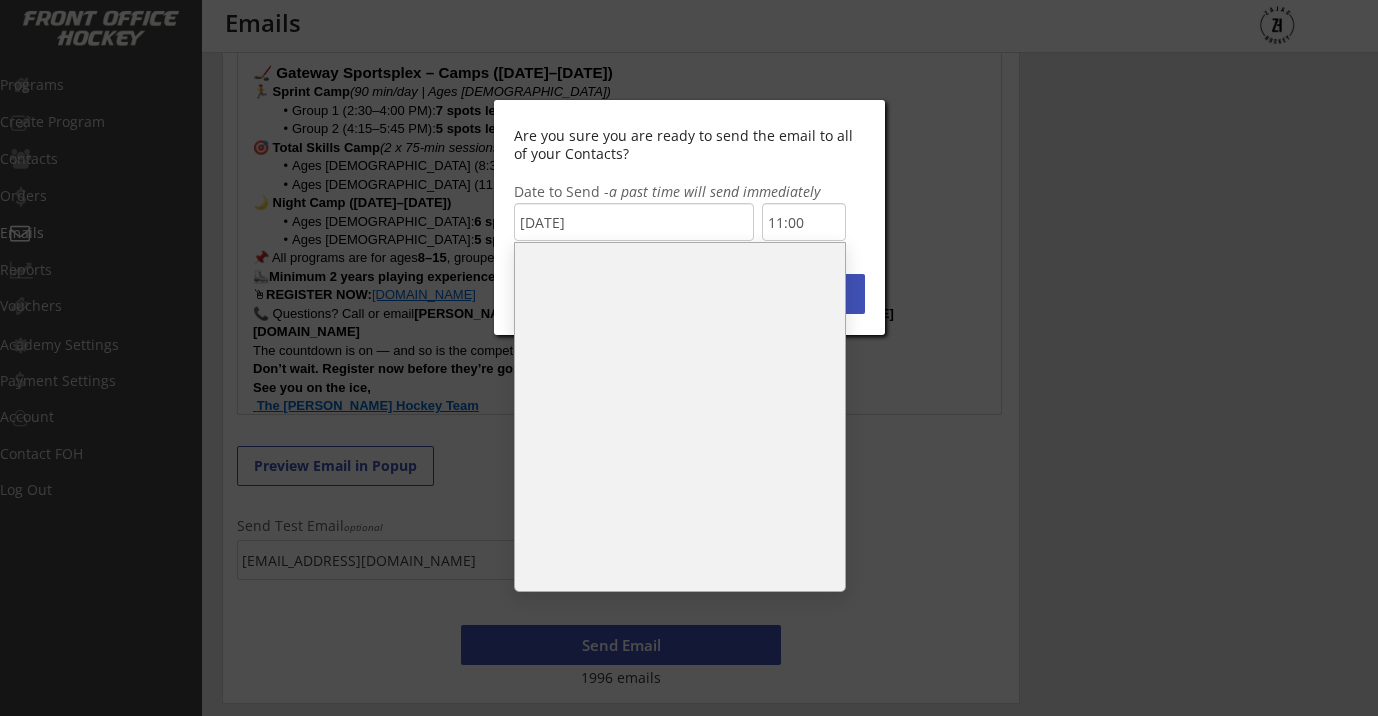 click on "10:30" at bounding box center (680, 300) 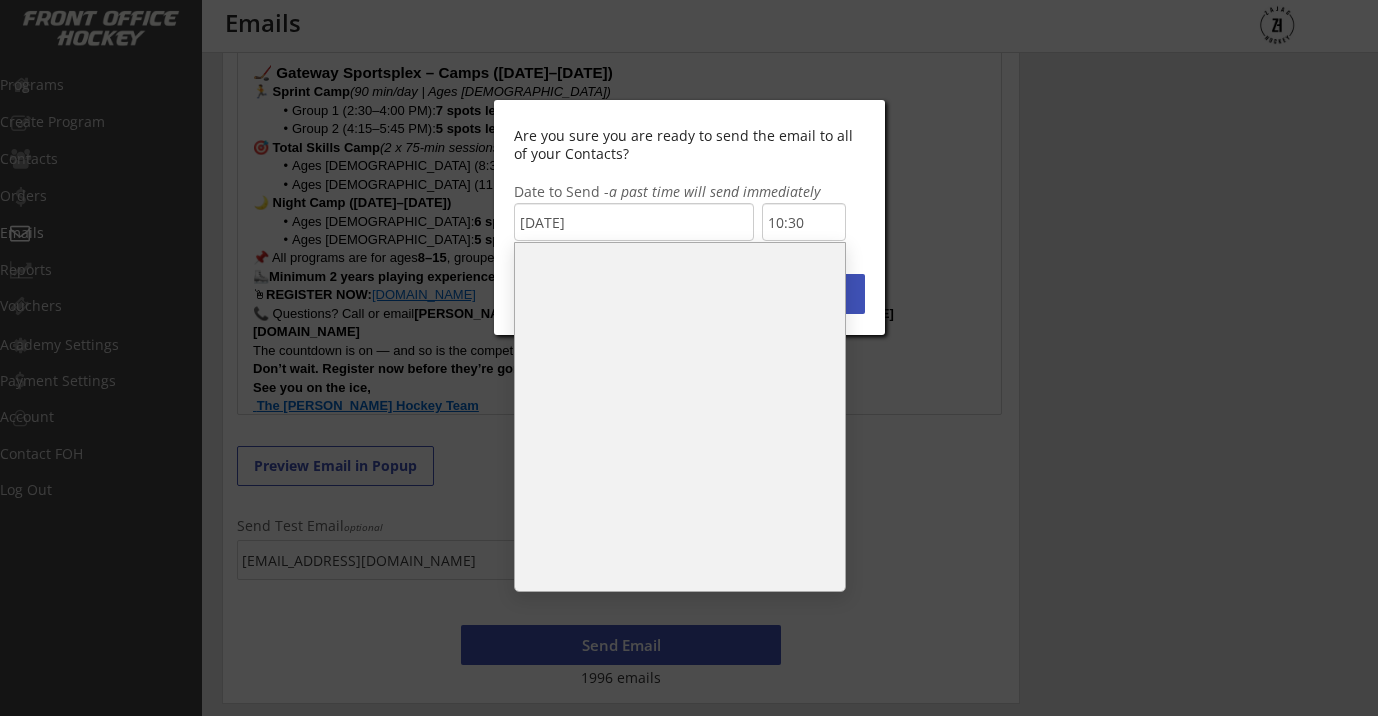 scroll, scrollTop: 749, scrollLeft: 0, axis: vertical 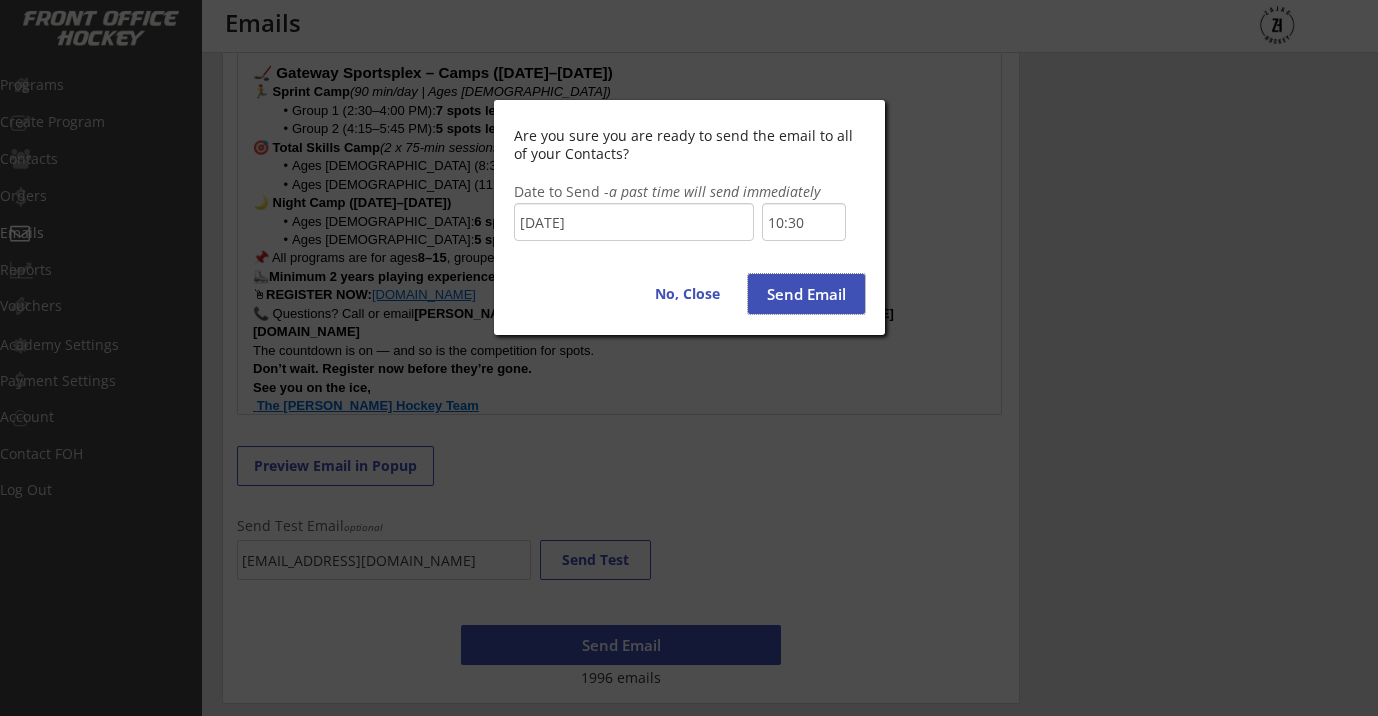 click on "Send Email" at bounding box center [806, 294] 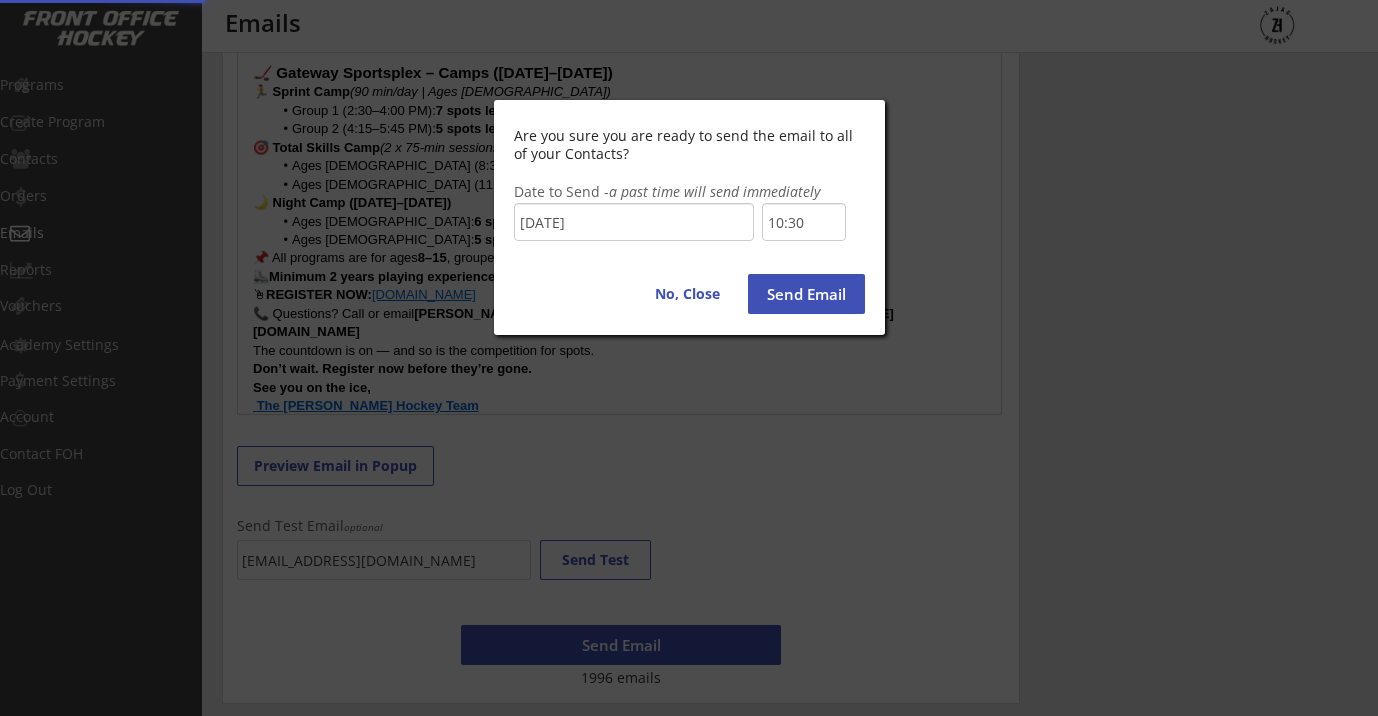 type on "11:00" 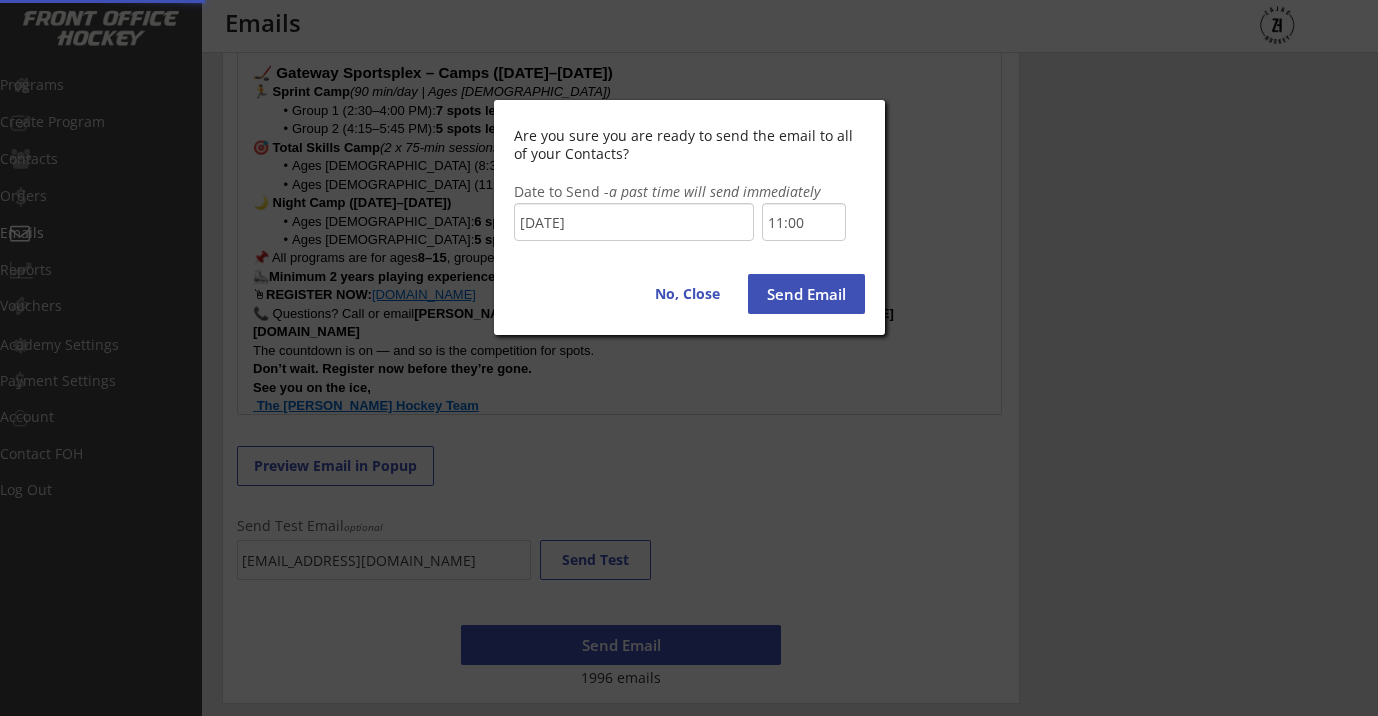 scroll, scrollTop: 440, scrollLeft: 0, axis: vertical 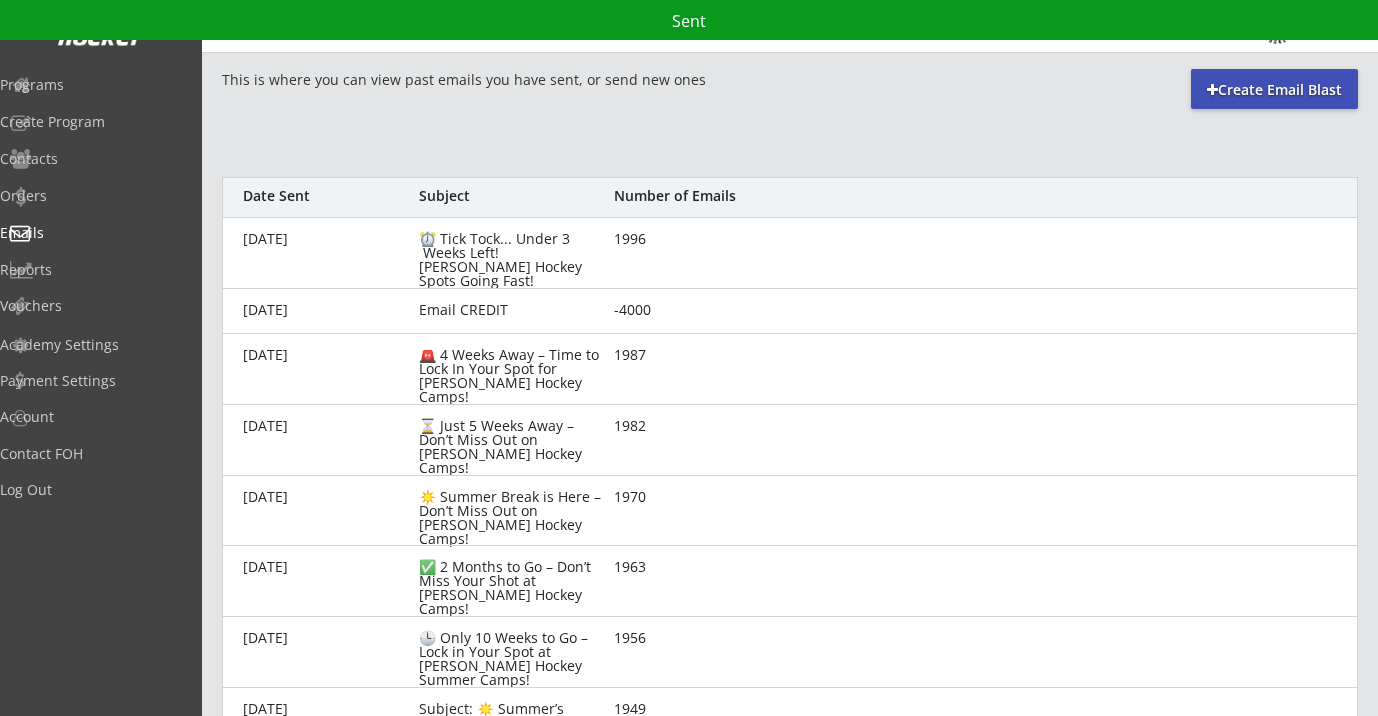 click on "⏰ Tick Tock... Under 3  Weeks Left! Zajac Hockey Spots Going Fast!" at bounding box center [513, 260] 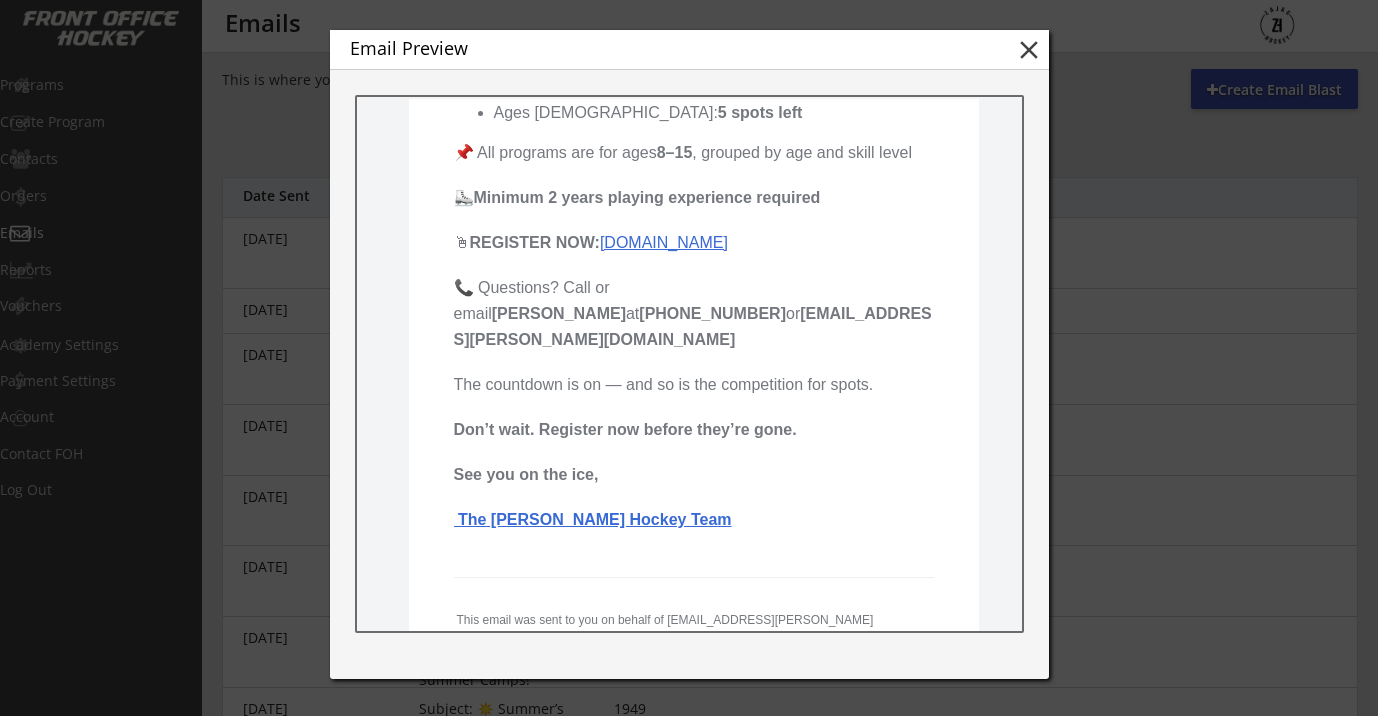 scroll, scrollTop: 1710, scrollLeft: 0, axis: vertical 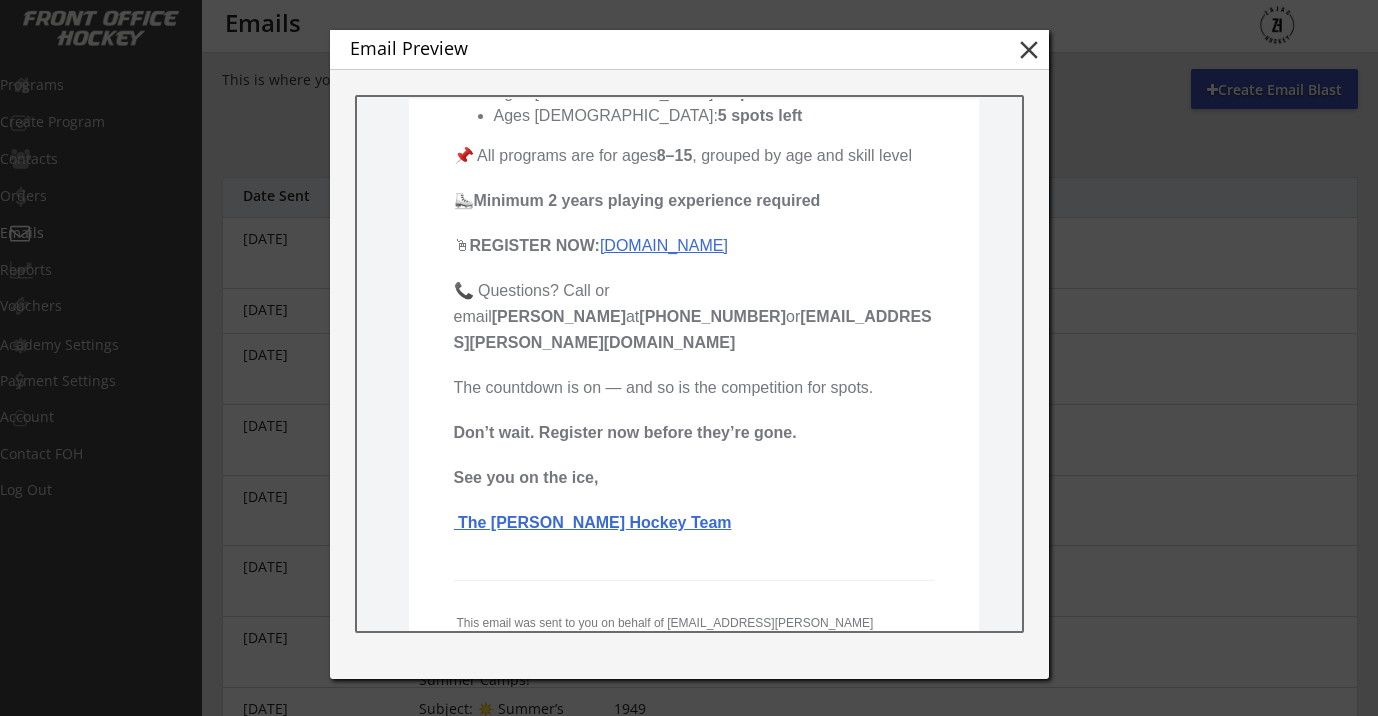 click on "www.zajachockey.com" at bounding box center [663, 245] 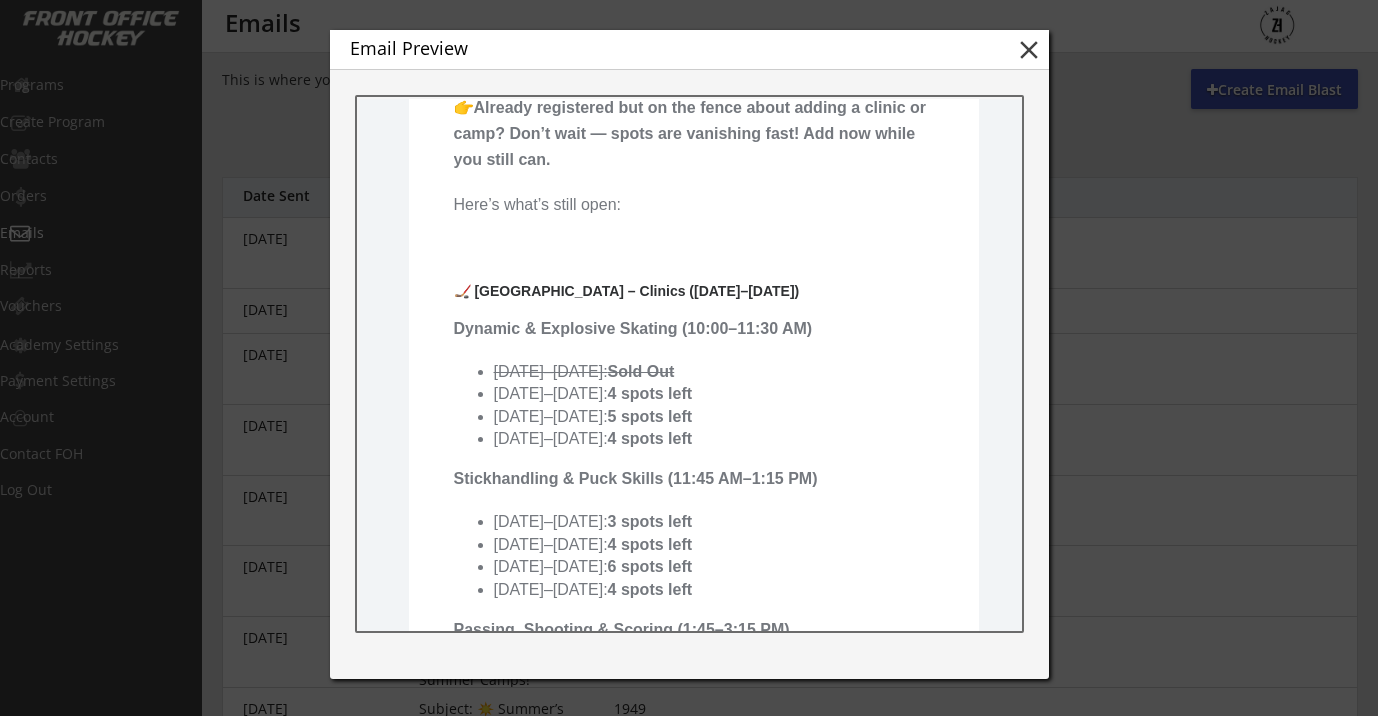 scroll, scrollTop: 0, scrollLeft: 0, axis: both 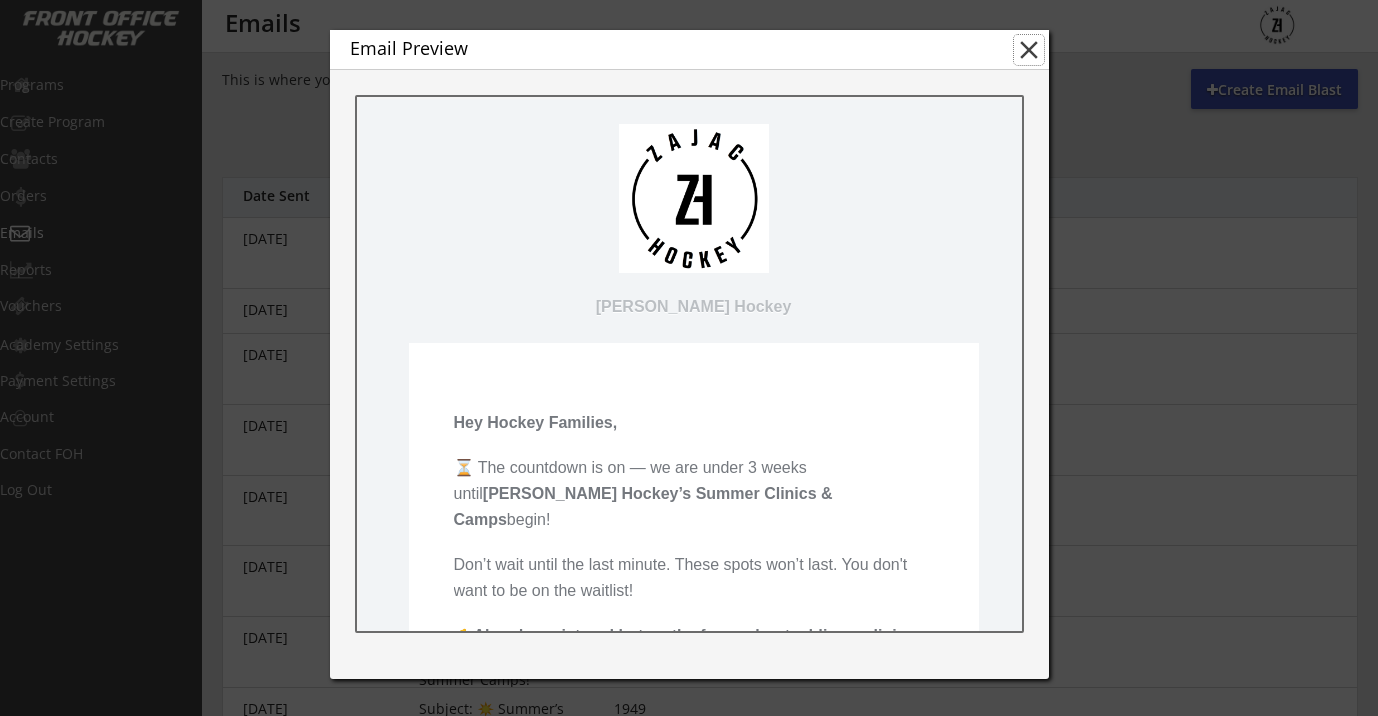 click on "close" at bounding box center (1029, 50) 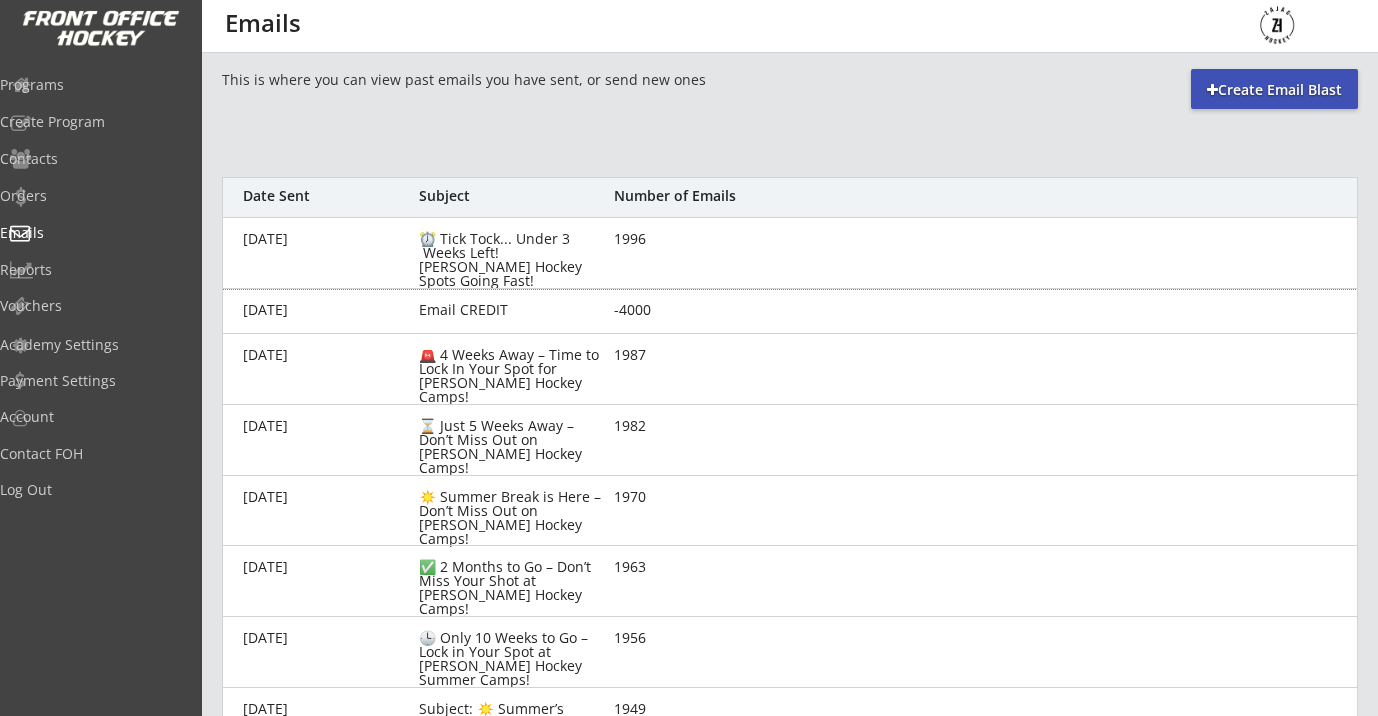 click on "⏰ Tick Tock... Under 3  Weeks Left! Zajac Hockey Spots Going Fast!" at bounding box center (513, 260) 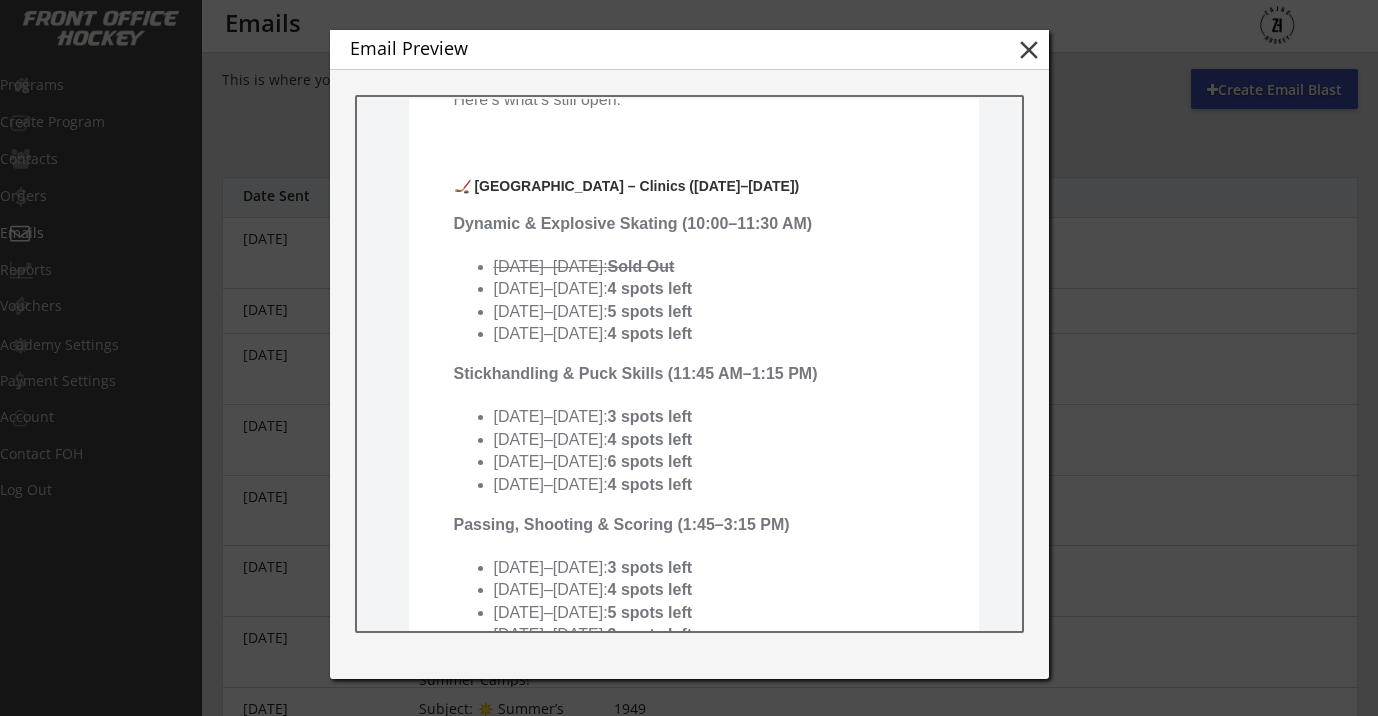 scroll, scrollTop: 699, scrollLeft: 0, axis: vertical 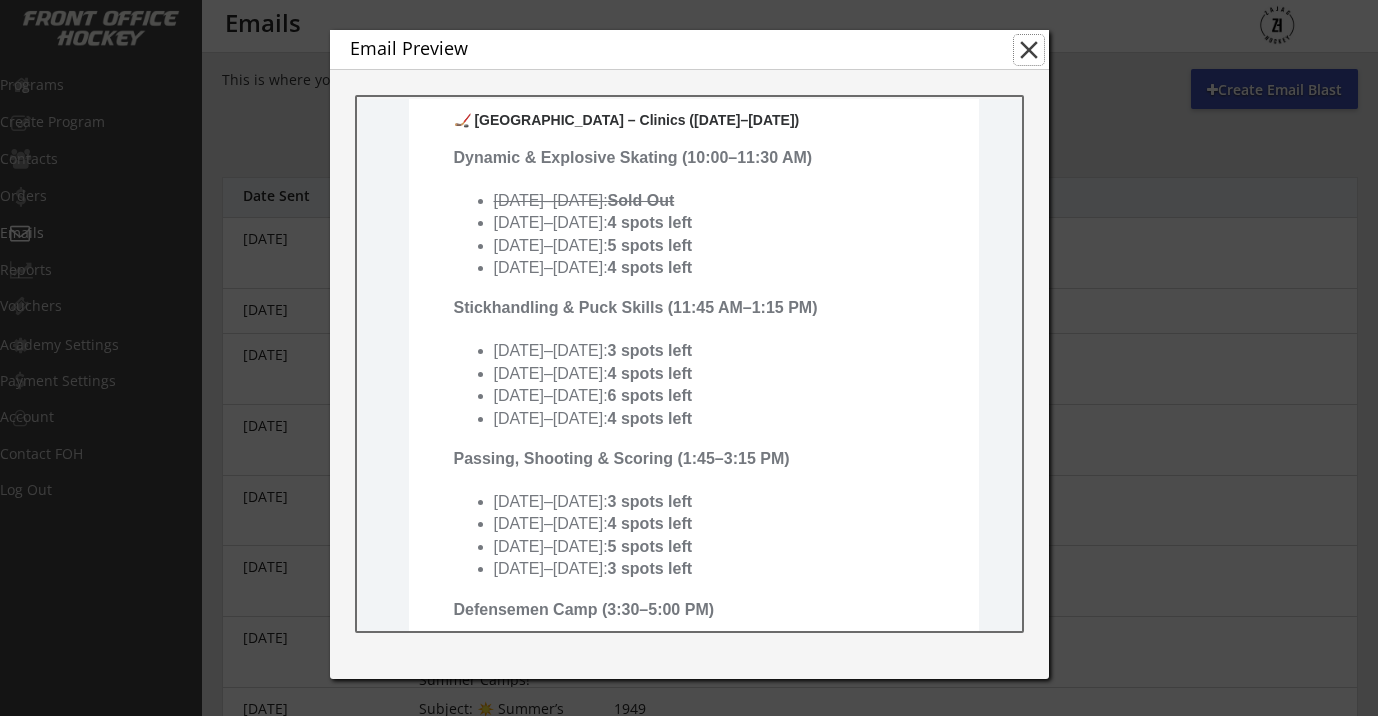 click on "close" at bounding box center [1029, 50] 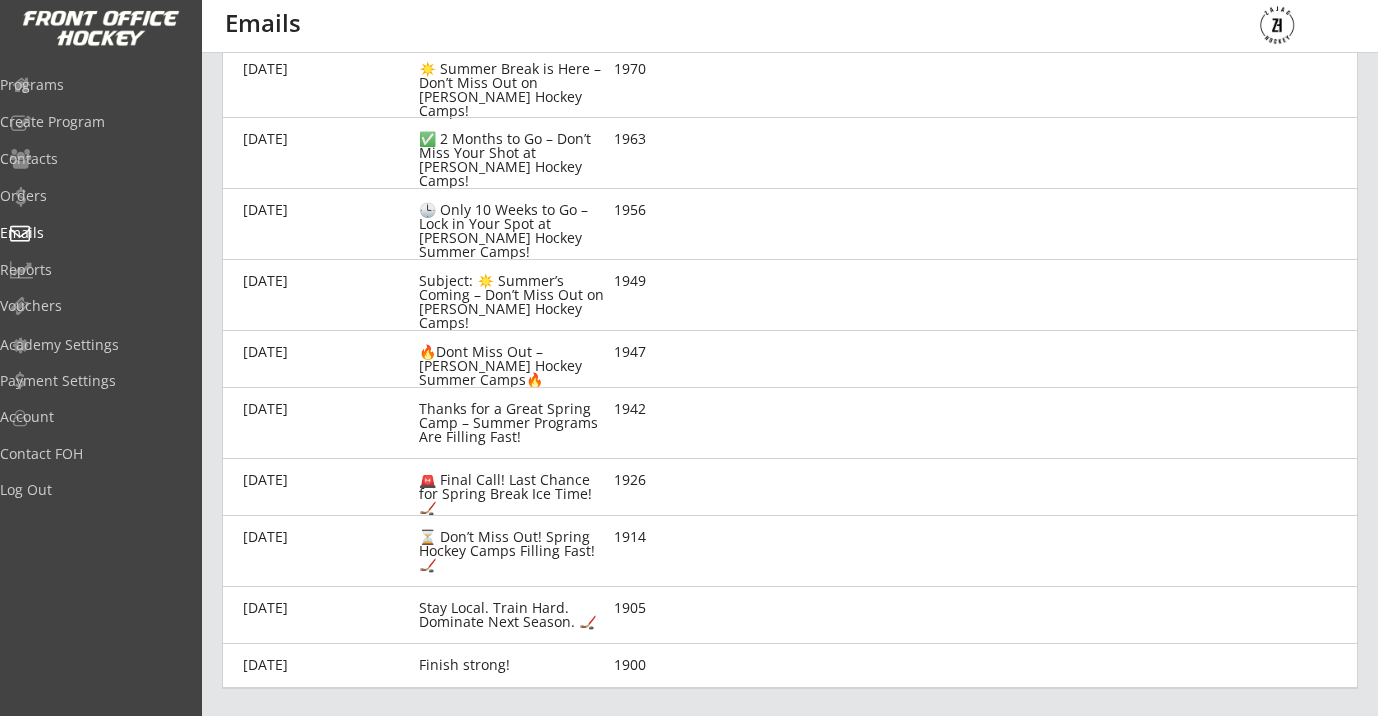scroll, scrollTop: 660, scrollLeft: 0, axis: vertical 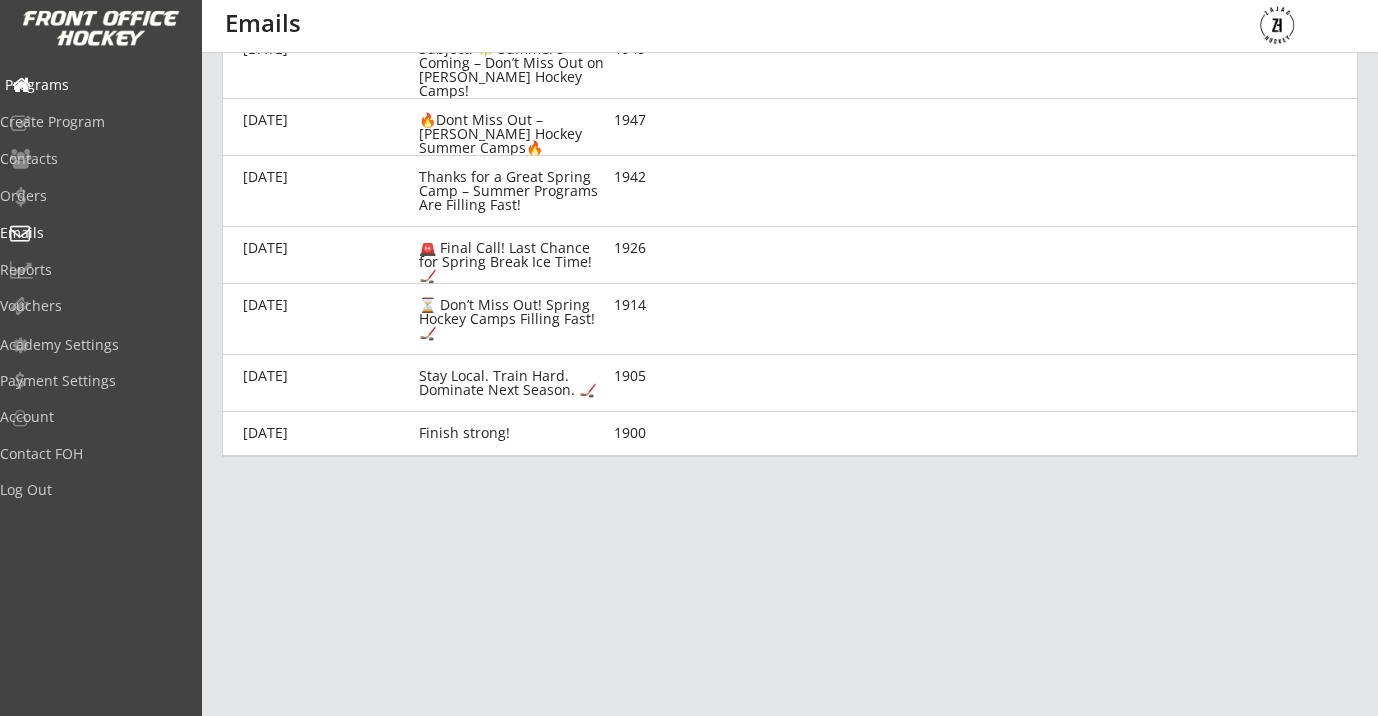 click on "Programs" at bounding box center (95, 85) 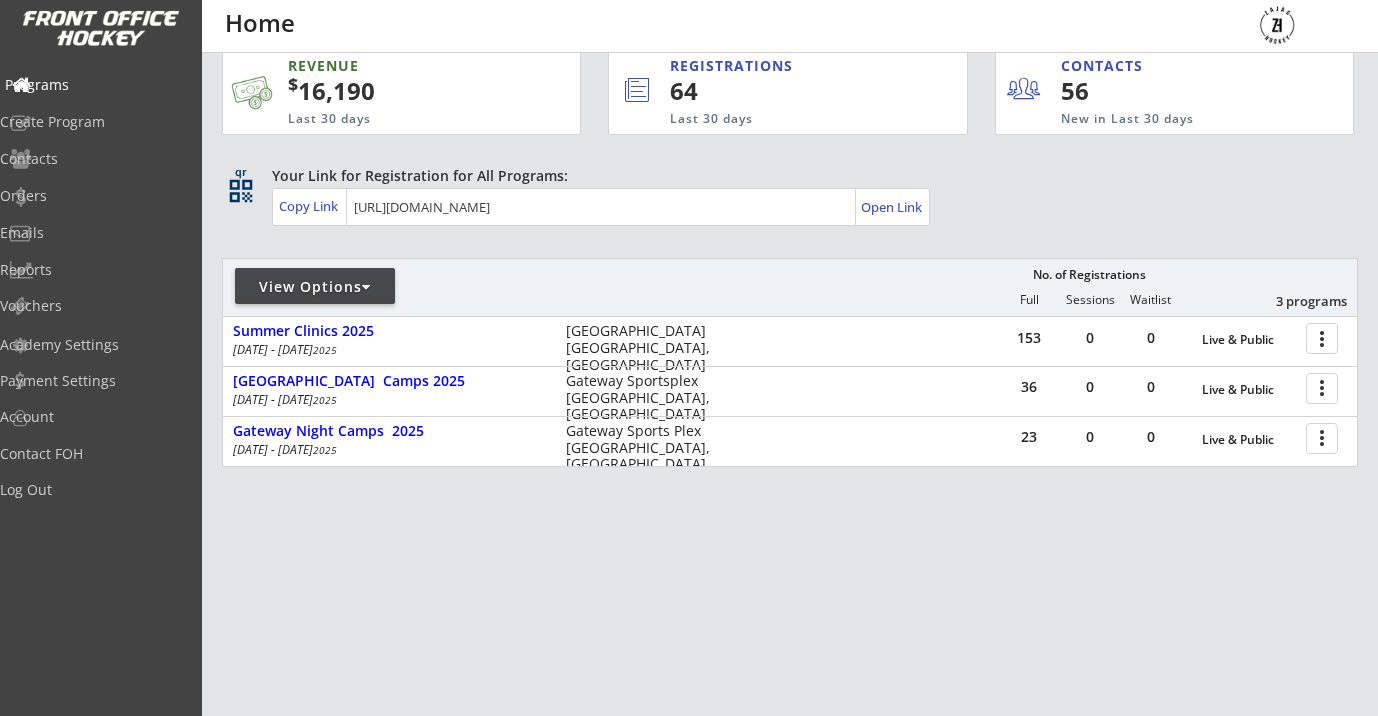 scroll, scrollTop: 0, scrollLeft: 0, axis: both 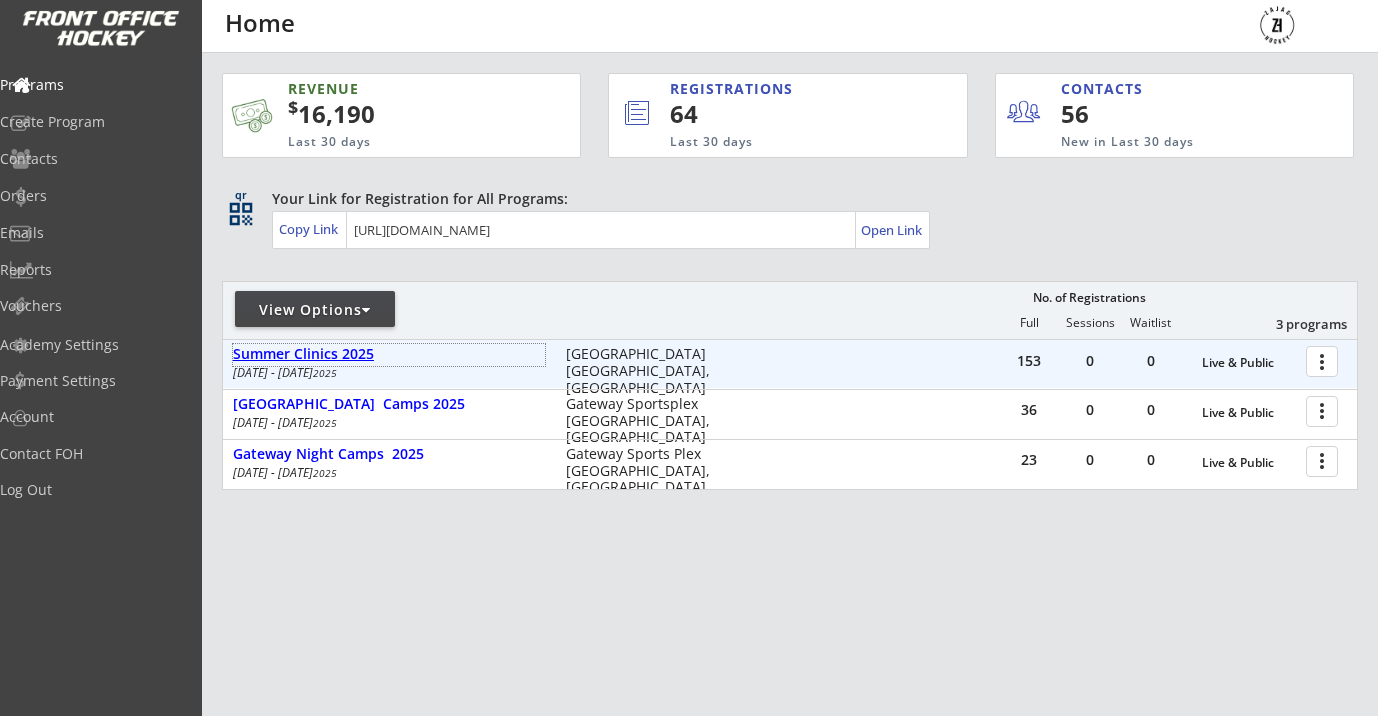 click on "Summer Clinics 2025" at bounding box center [389, 354] 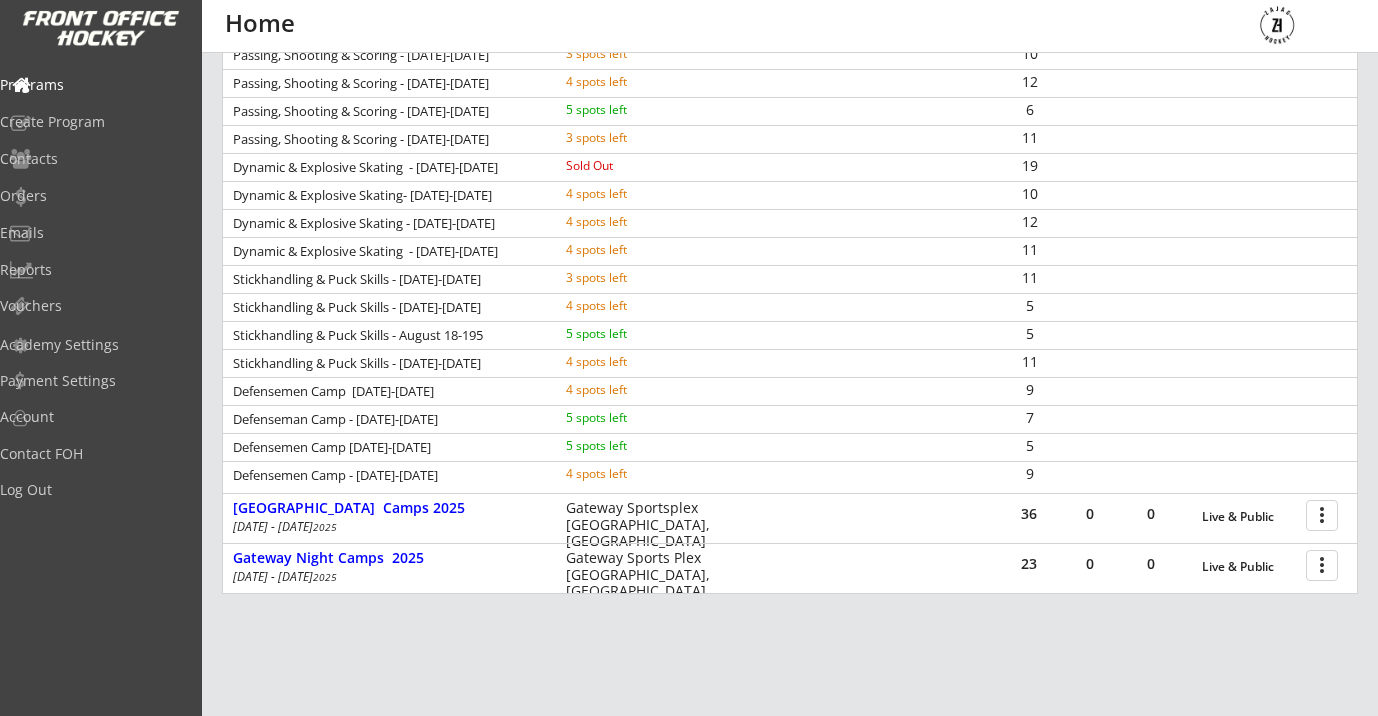 scroll, scrollTop: 473, scrollLeft: 0, axis: vertical 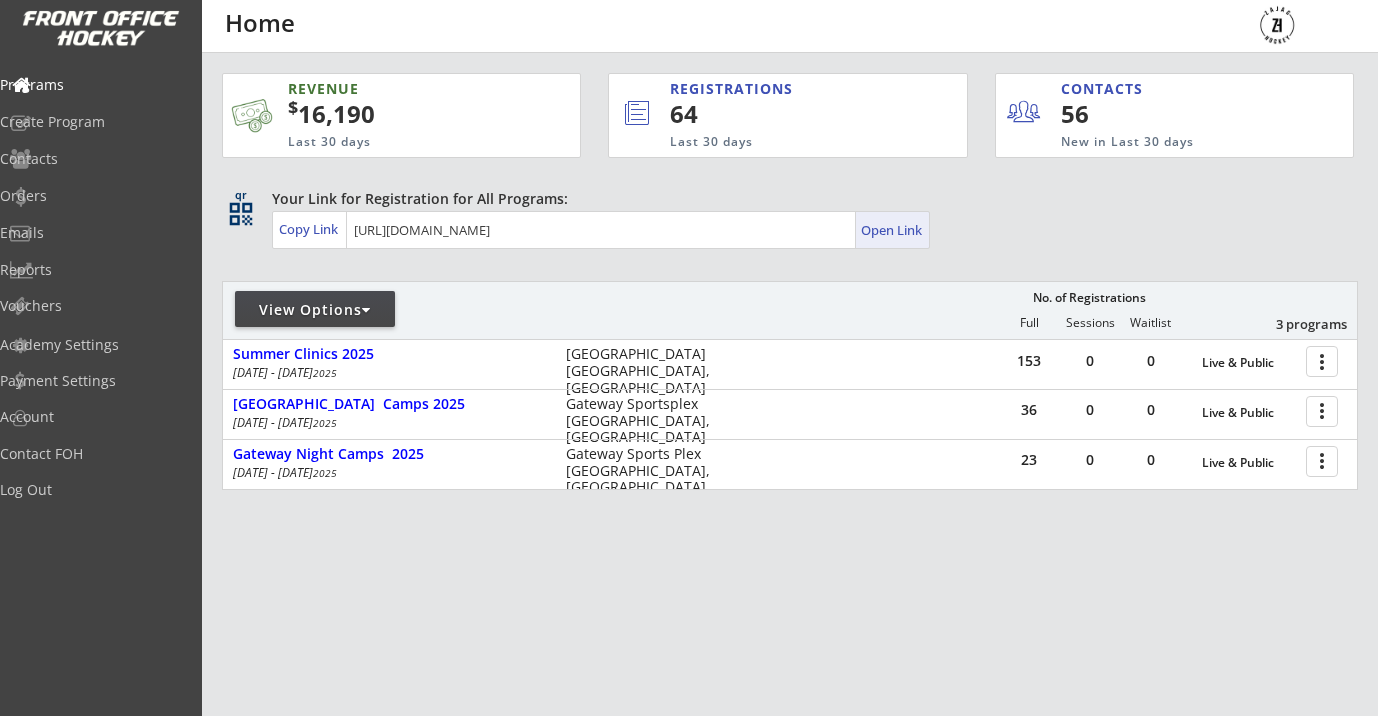 click on "Open Link" at bounding box center [892, 230] 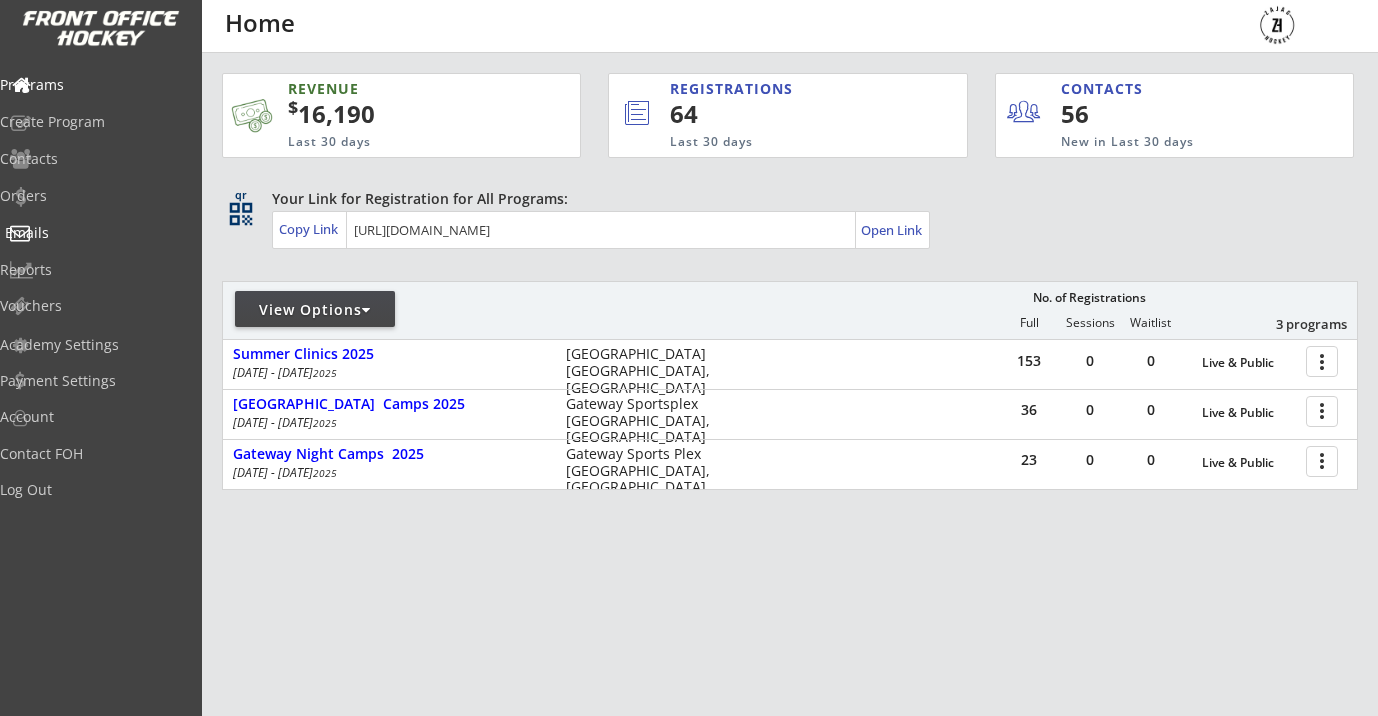 click on "Programs              Create Program              Contacts              Orders              Emails              Reports              Vouchers" at bounding box center (101, 195) 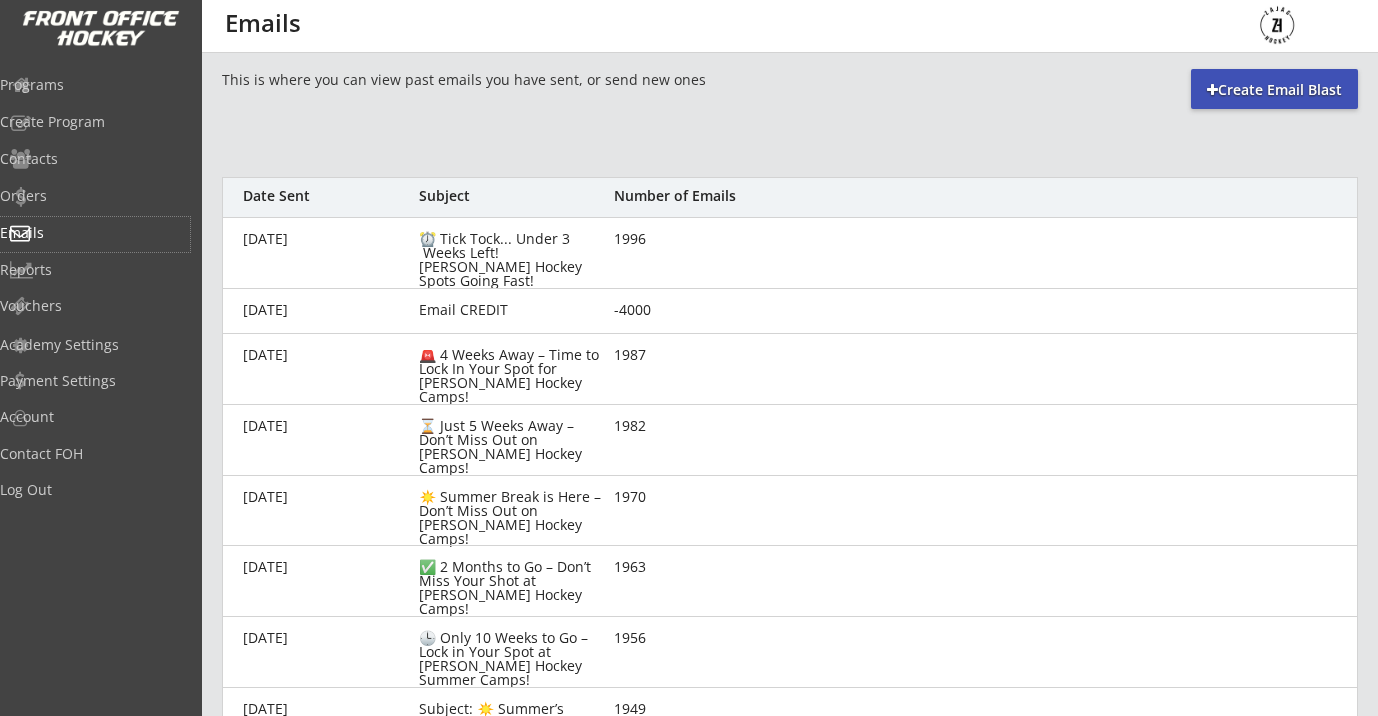 click on "Programs" at bounding box center (95, 85) 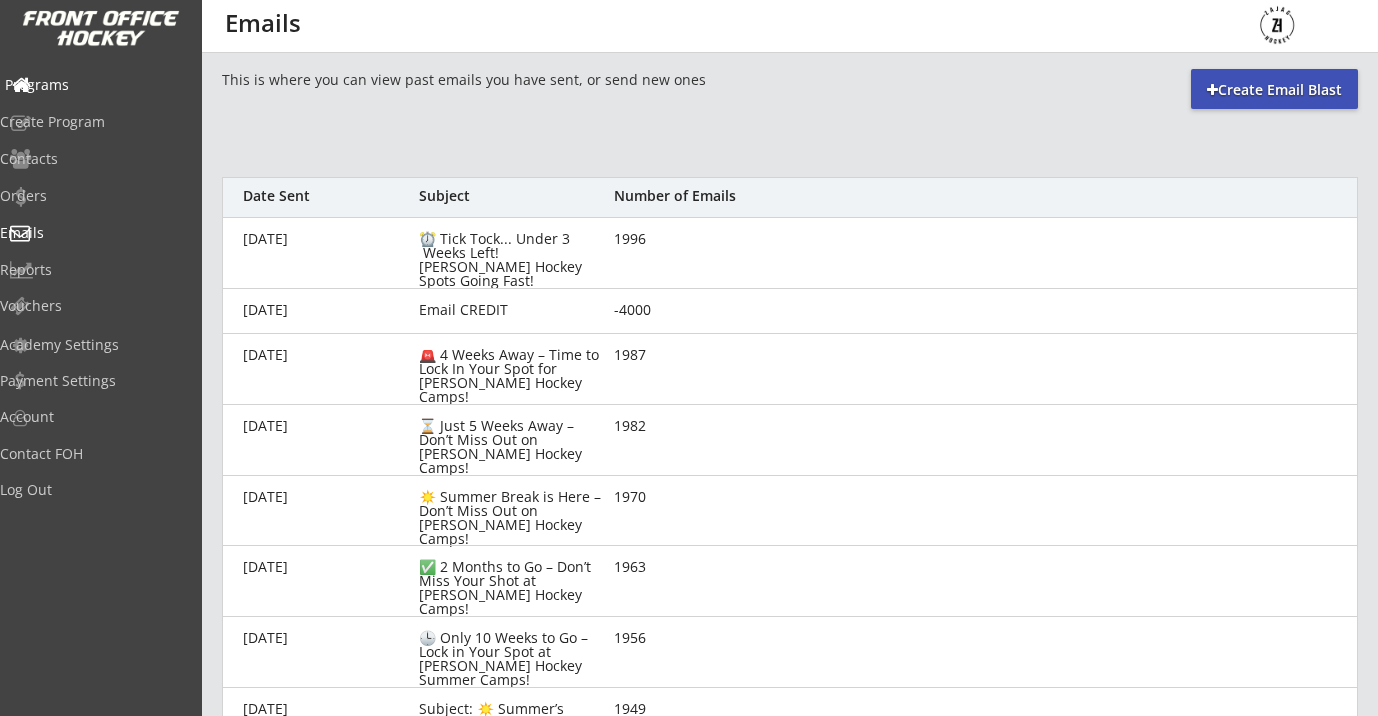 click on "Programs" at bounding box center [95, 85] 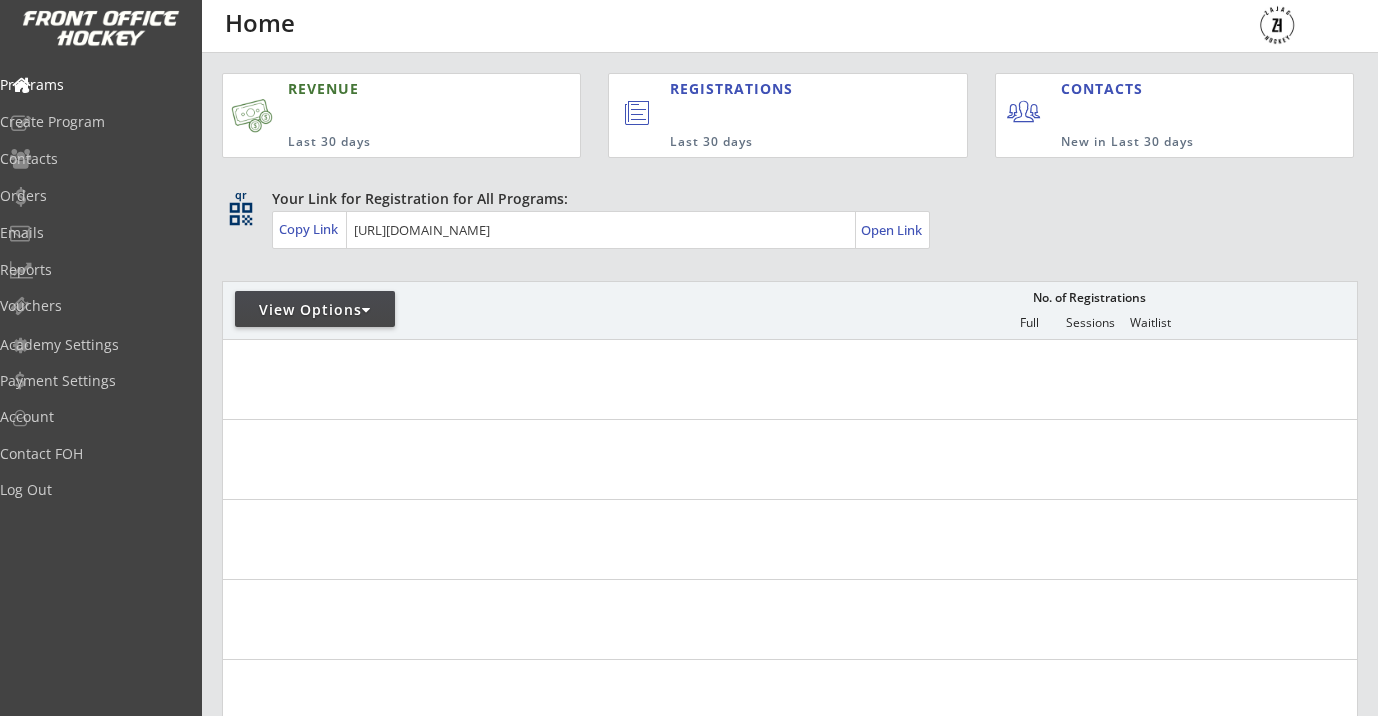 scroll, scrollTop: 0, scrollLeft: 0, axis: both 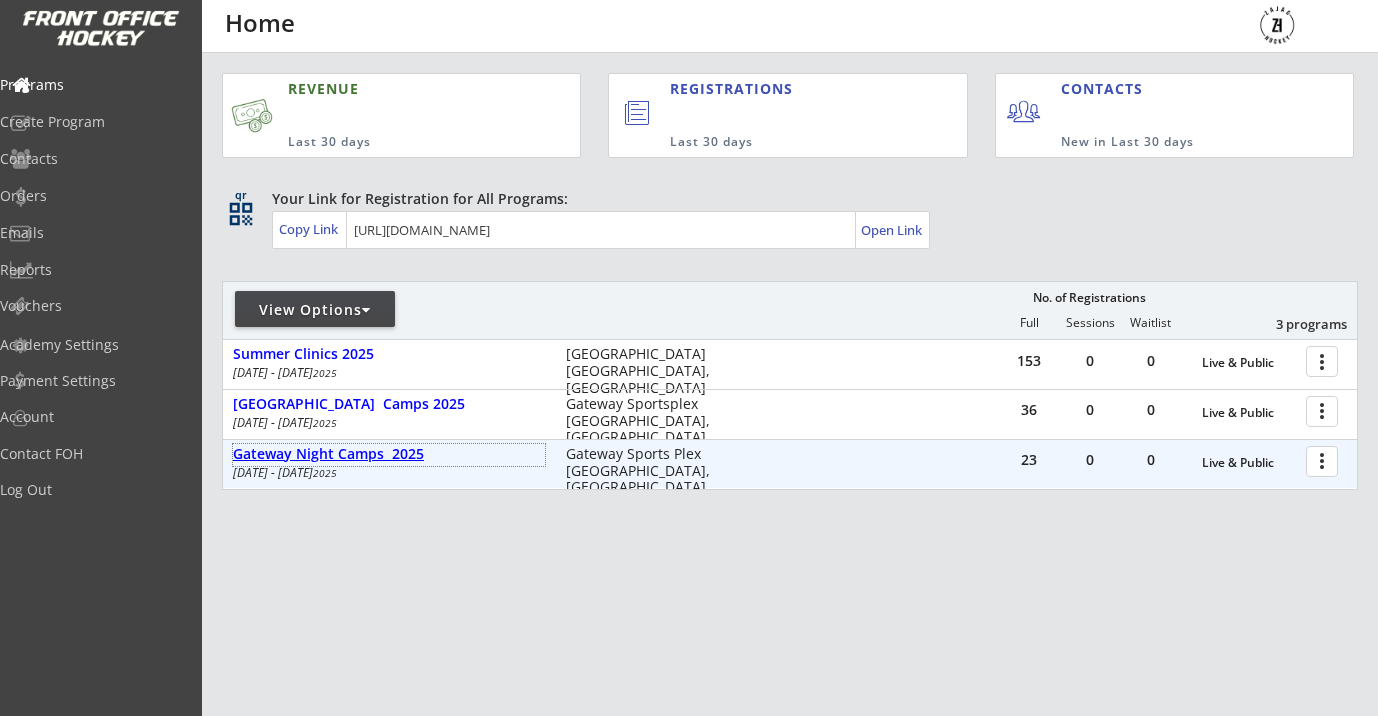click on "Gateway Night Camps  2025" at bounding box center (389, 454) 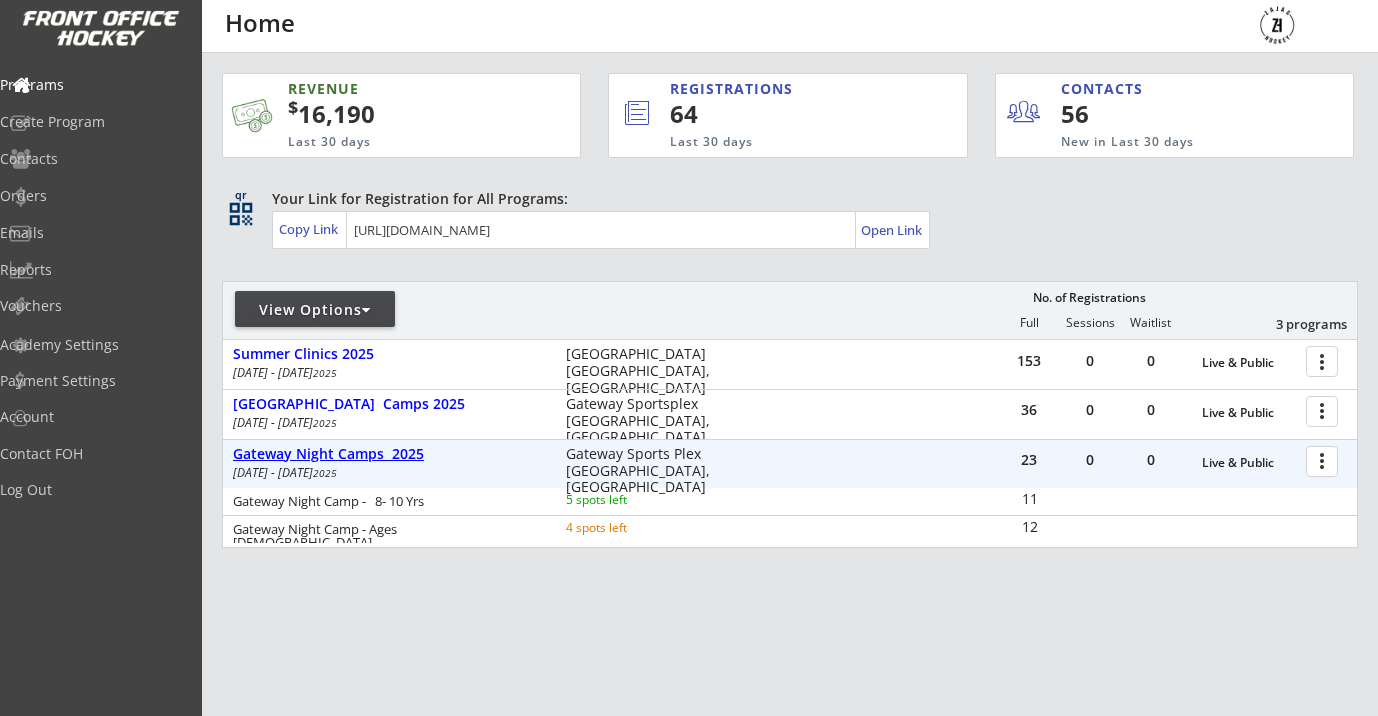 click on "Gateway Night Camps  2025" at bounding box center (389, 454) 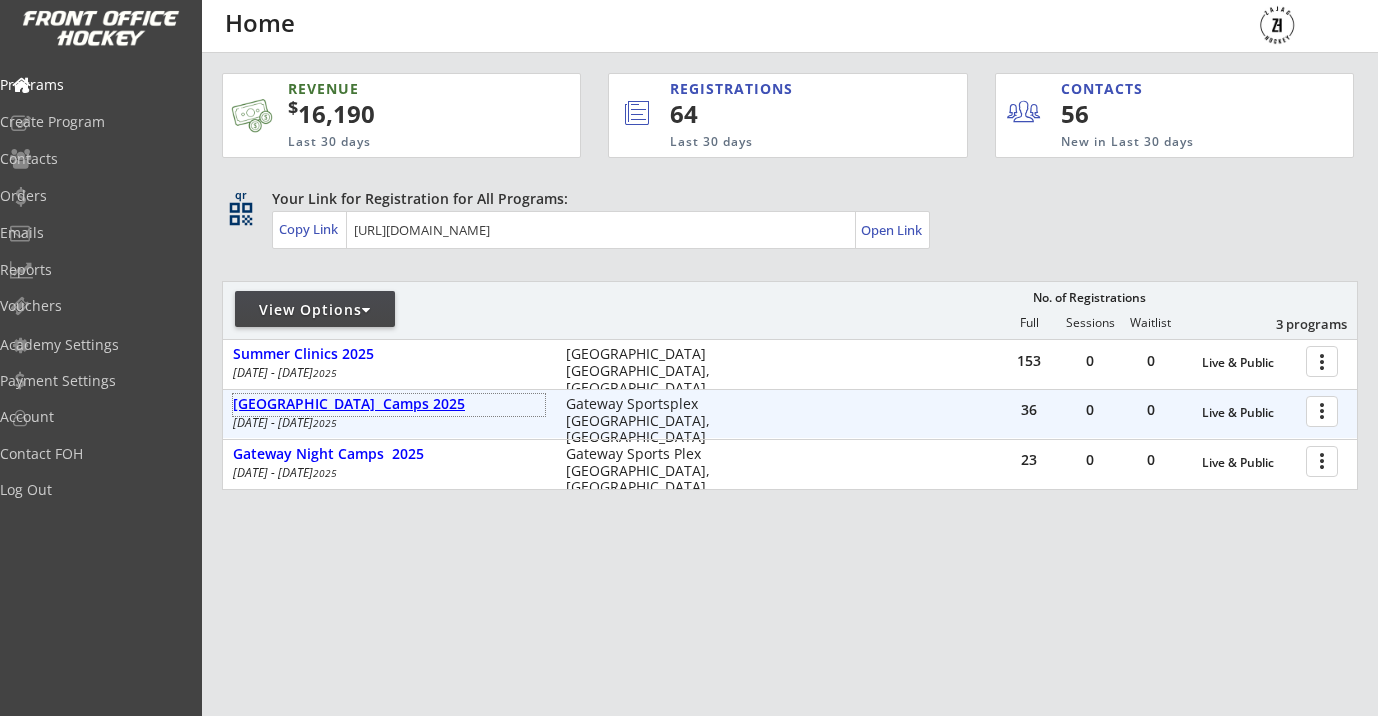 click on "[GEOGRAPHIC_DATA]  Camps 2025" at bounding box center [389, 404] 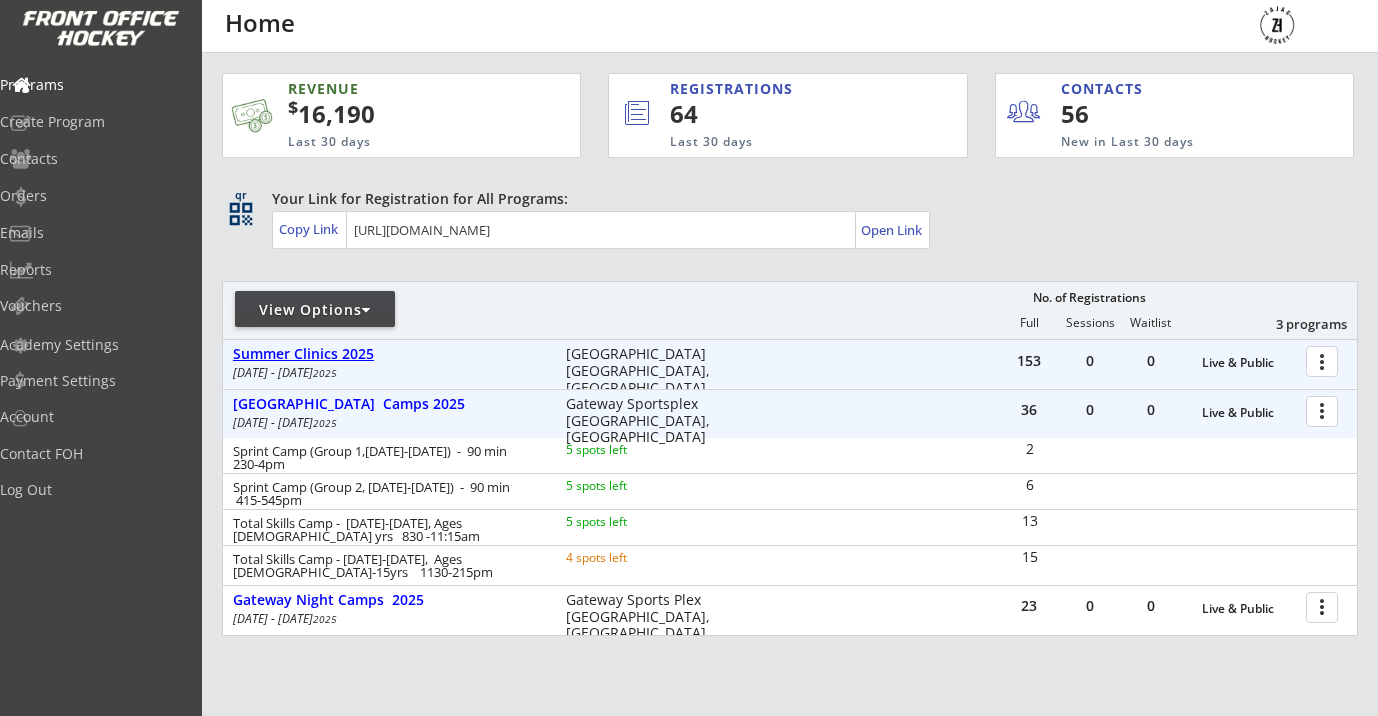 click on "Summer Clinics 2025" at bounding box center [389, 354] 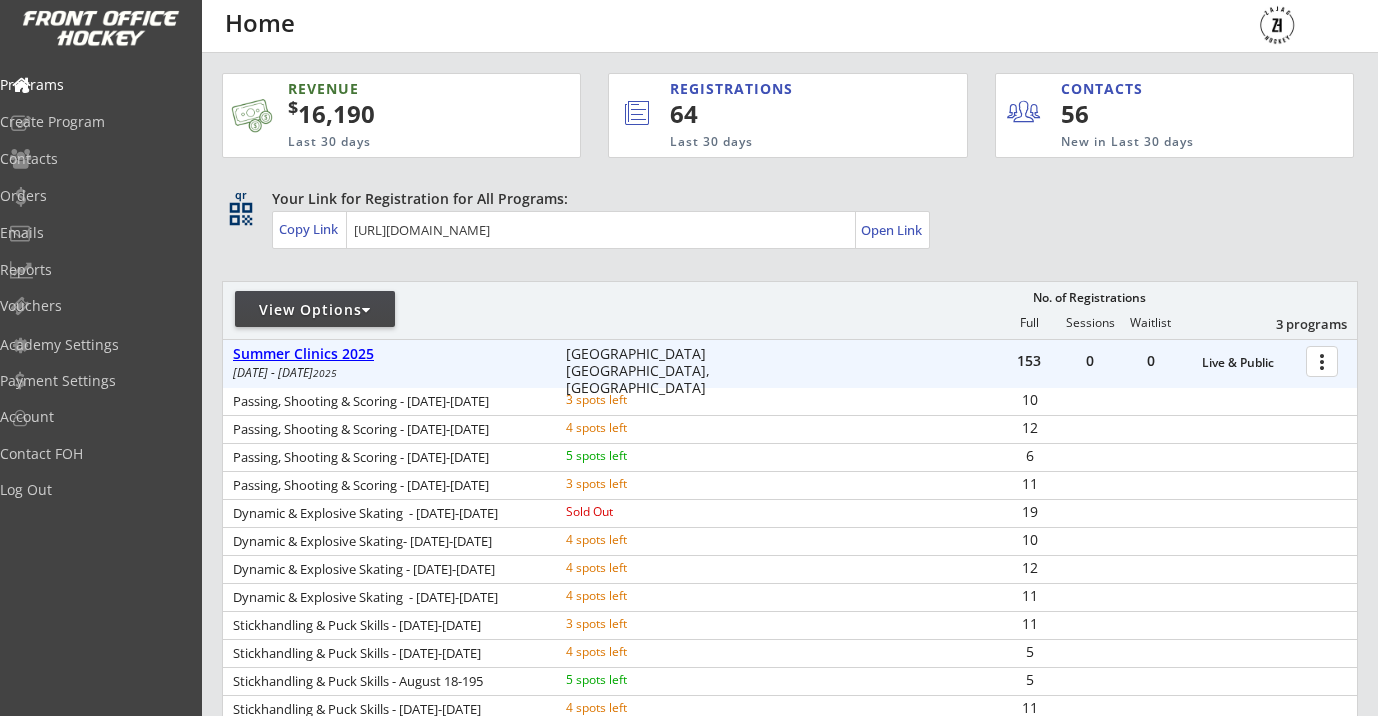 click on "Summer Clinics 2025" at bounding box center (389, 354) 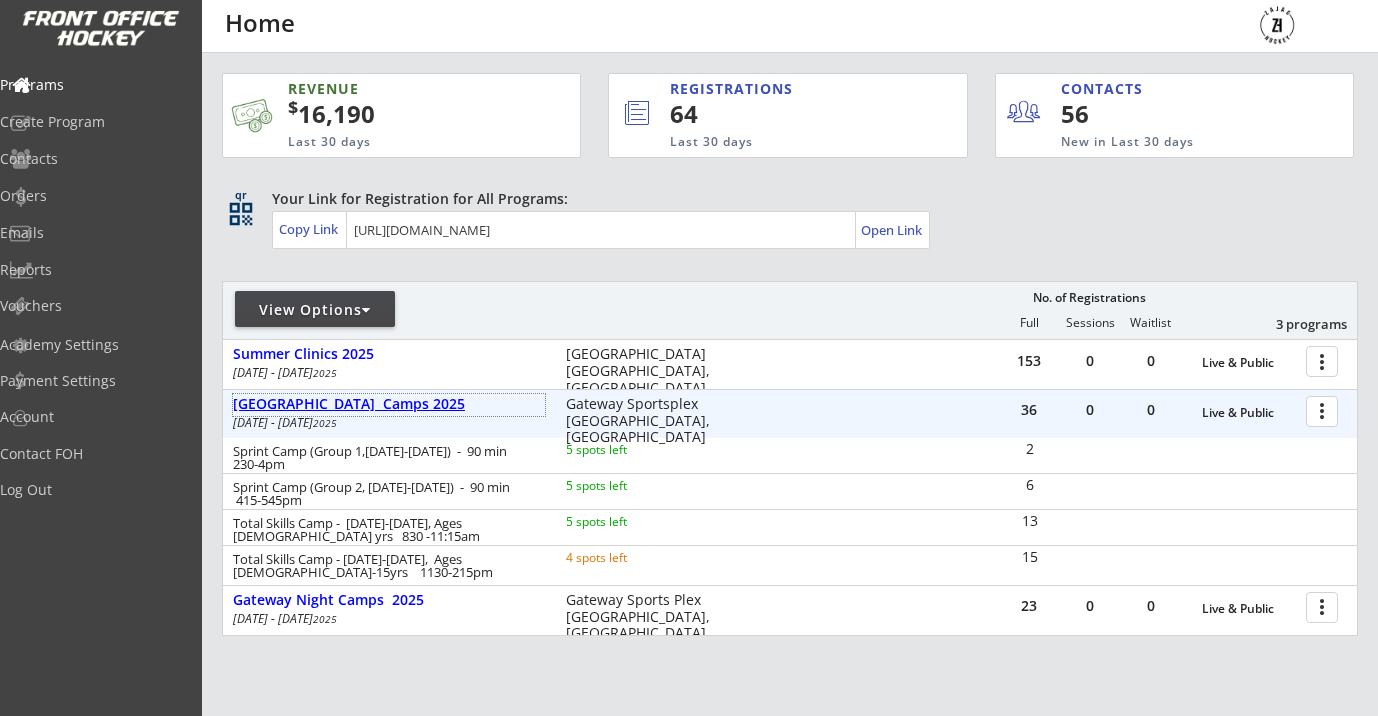 click on "[GEOGRAPHIC_DATA]  Camps 2025" at bounding box center [389, 404] 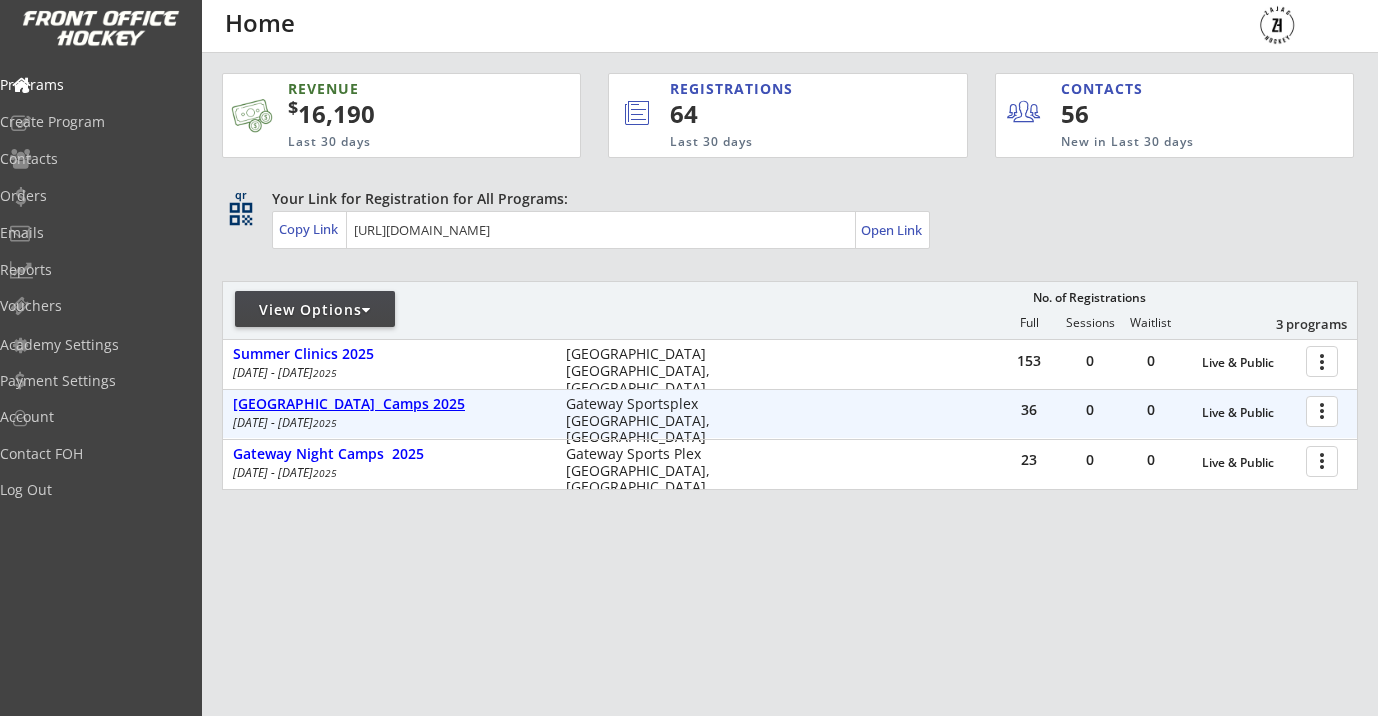 click on "[GEOGRAPHIC_DATA]  Camps 2025" at bounding box center [389, 404] 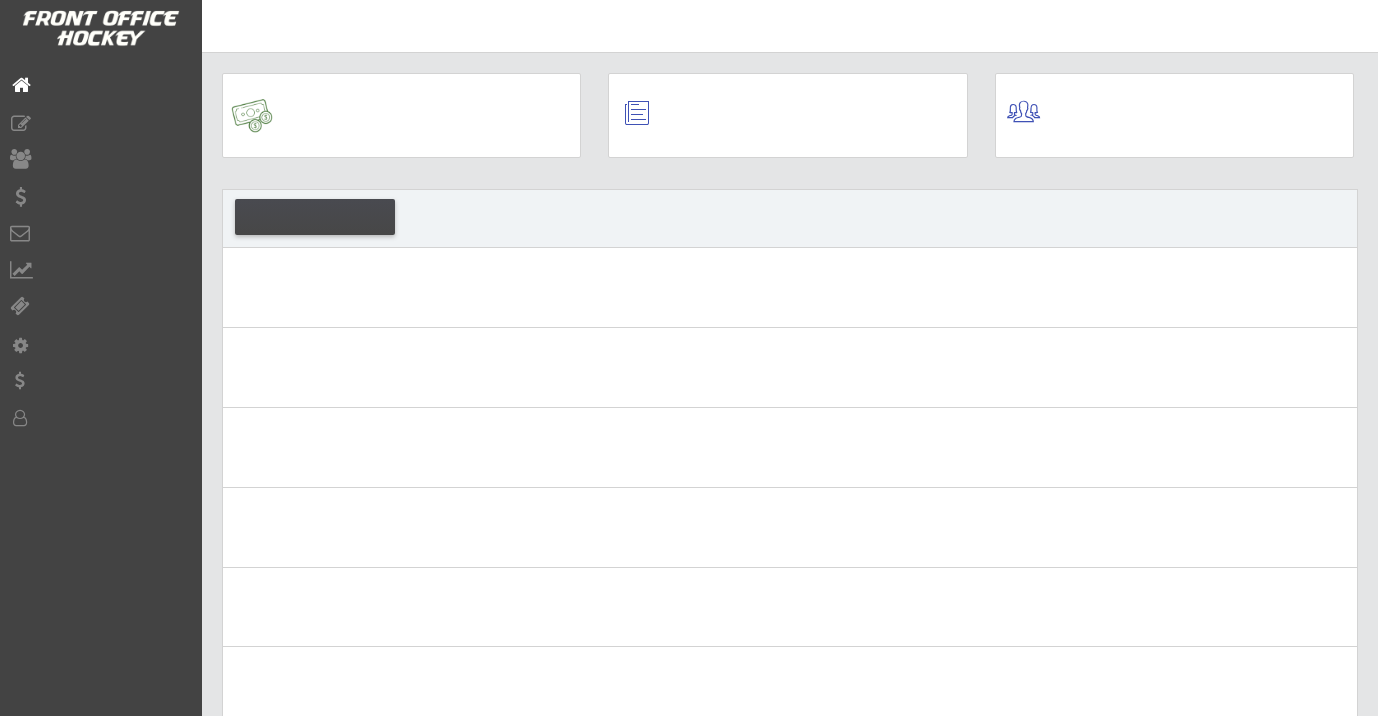 scroll, scrollTop: 0, scrollLeft: 0, axis: both 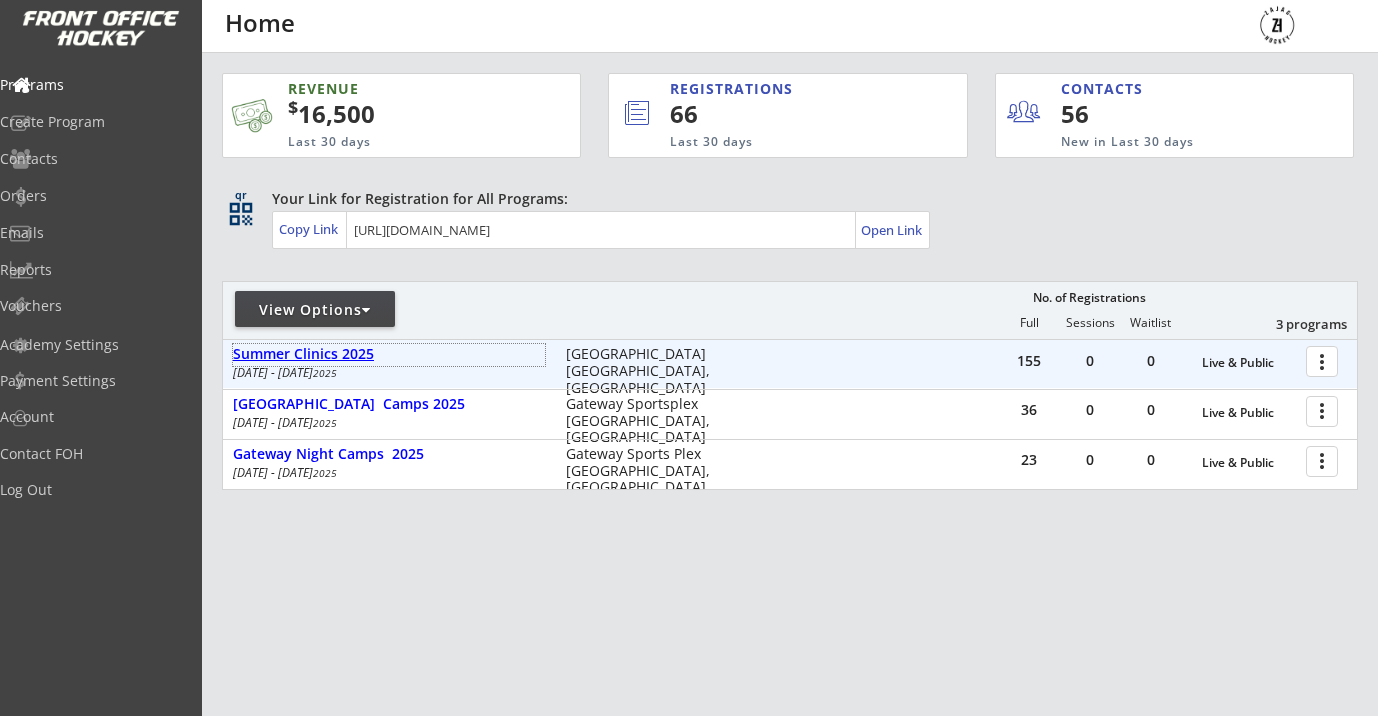 click on "Summer Clinics 2025" at bounding box center (389, 354) 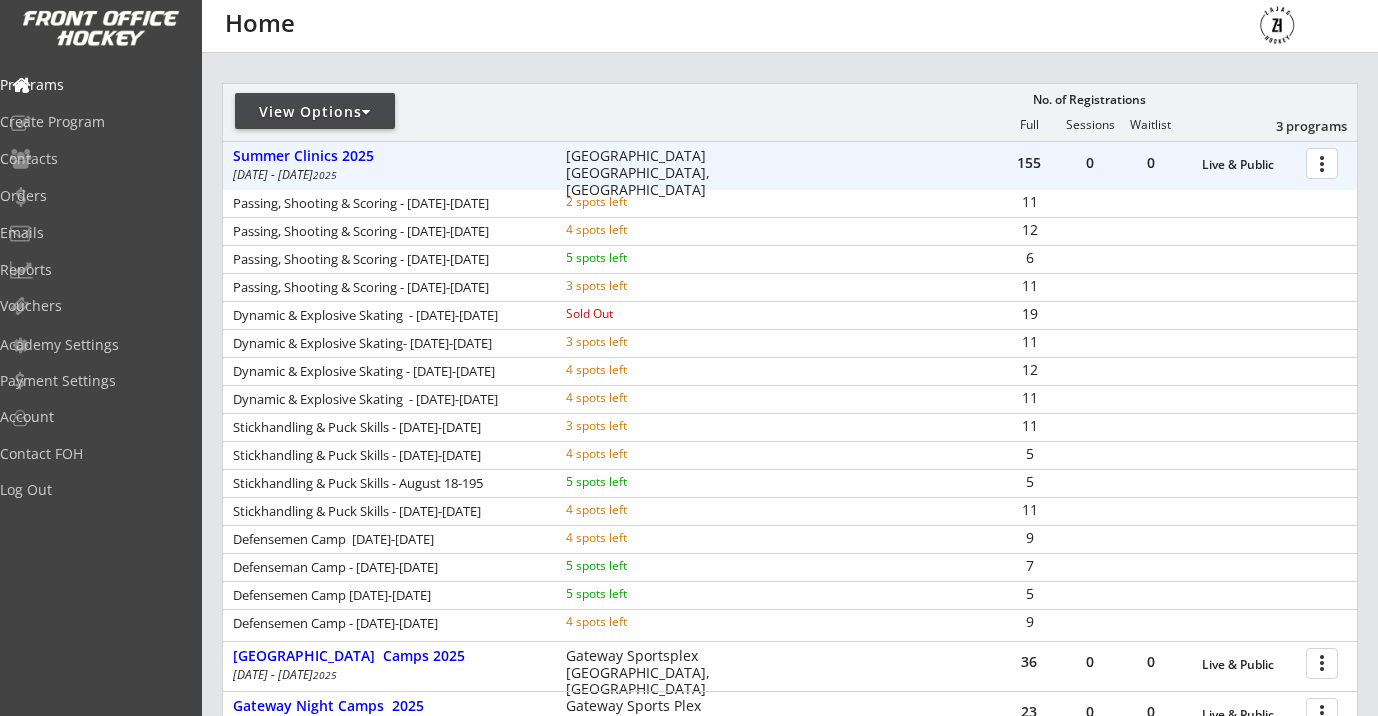 scroll, scrollTop: 283, scrollLeft: 0, axis: vertical 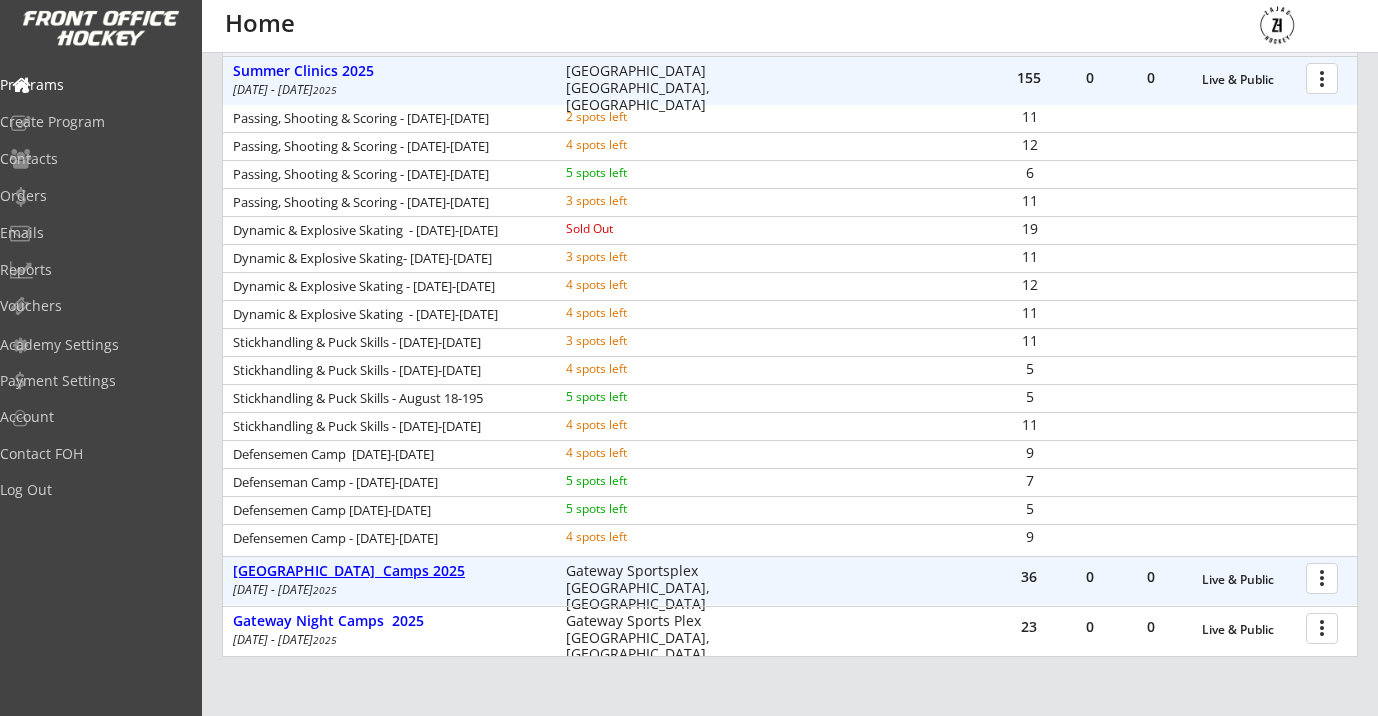 click on "[GEOGRAPHIC_DATA]  Camps 2025" at bounding box center (389, 571) 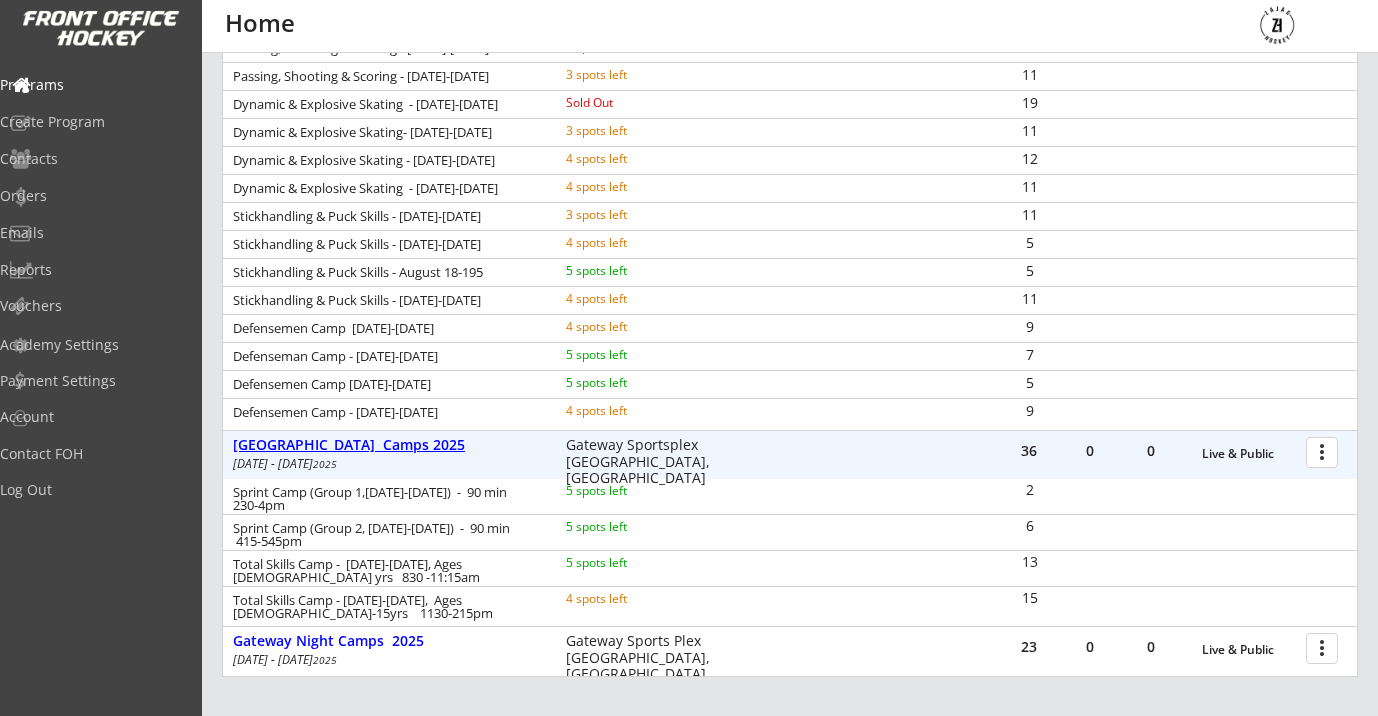 scroll, scrollTop: 423, scrollLeft: 0, axis: vertical 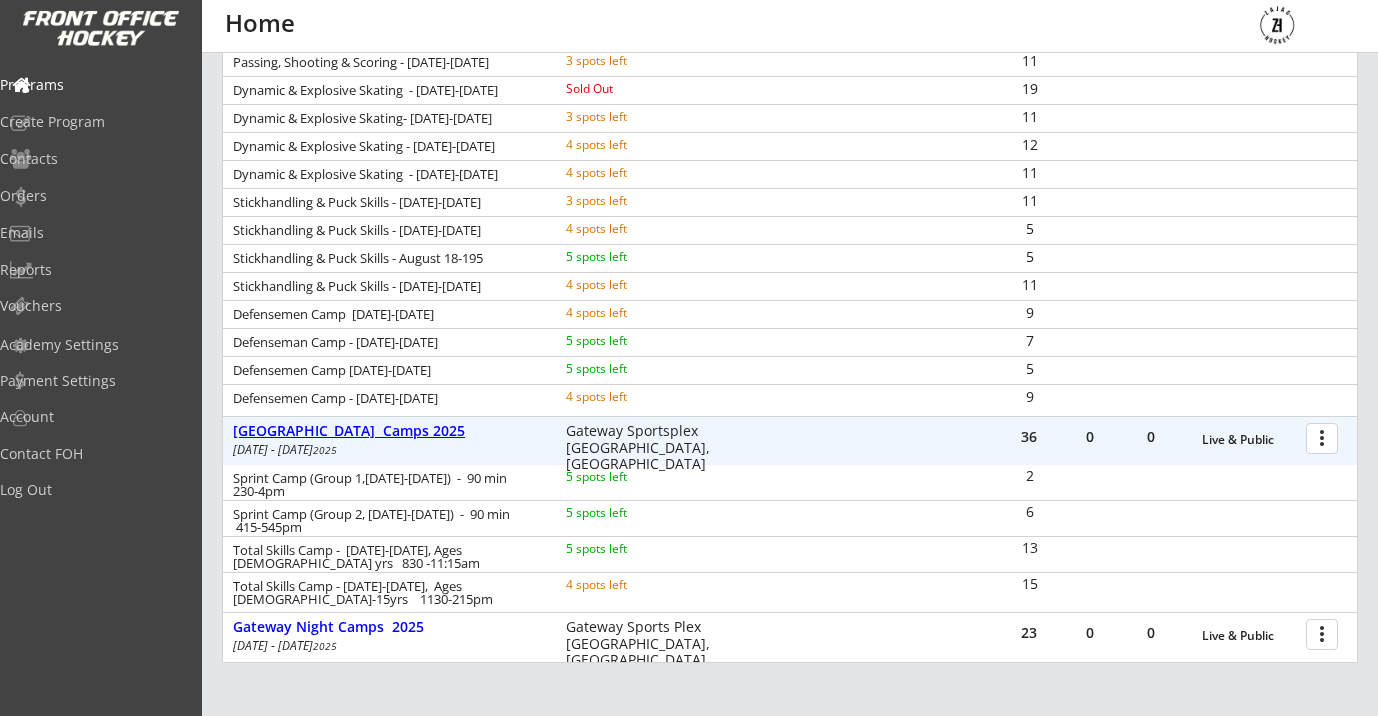 click on "[GEOGRAPHIC_DATA]  Camps 2025" at bounding box center (389, 431) 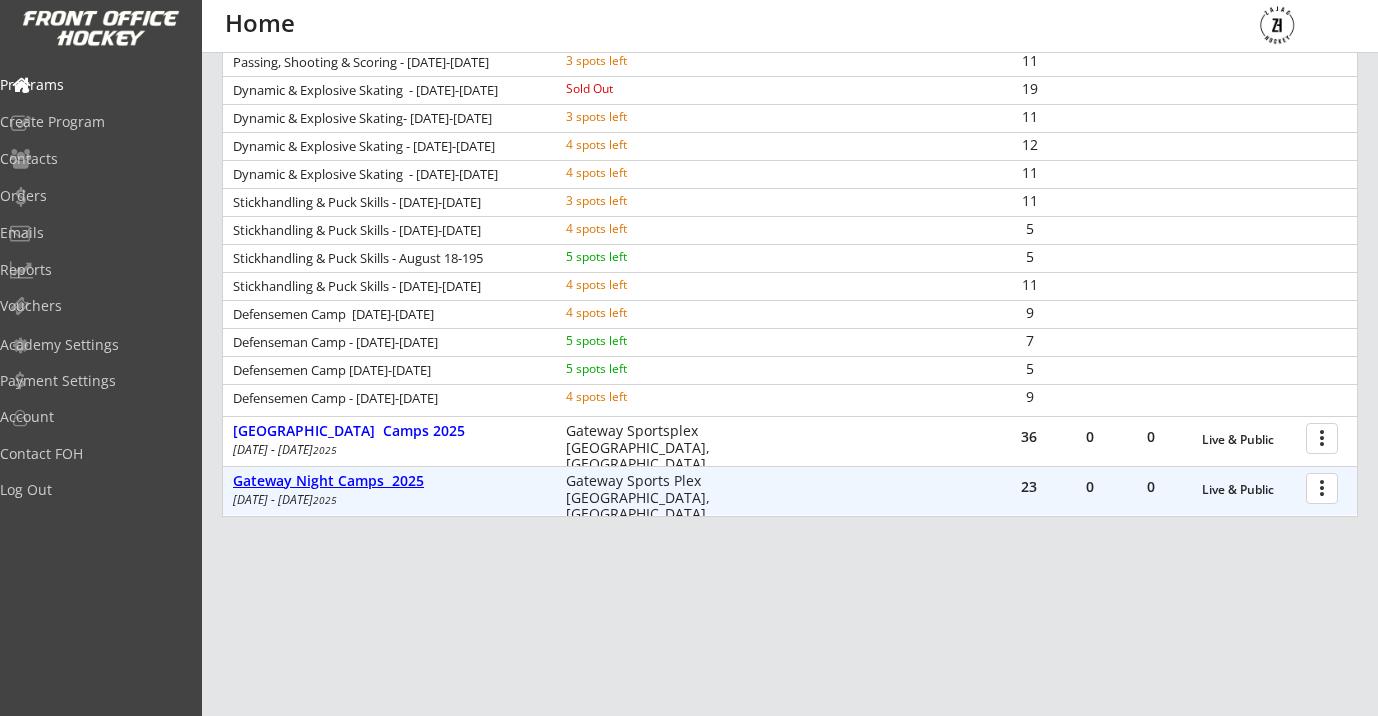 click on "Gateway Night Camps  2025" at bounding box center (389, 481) 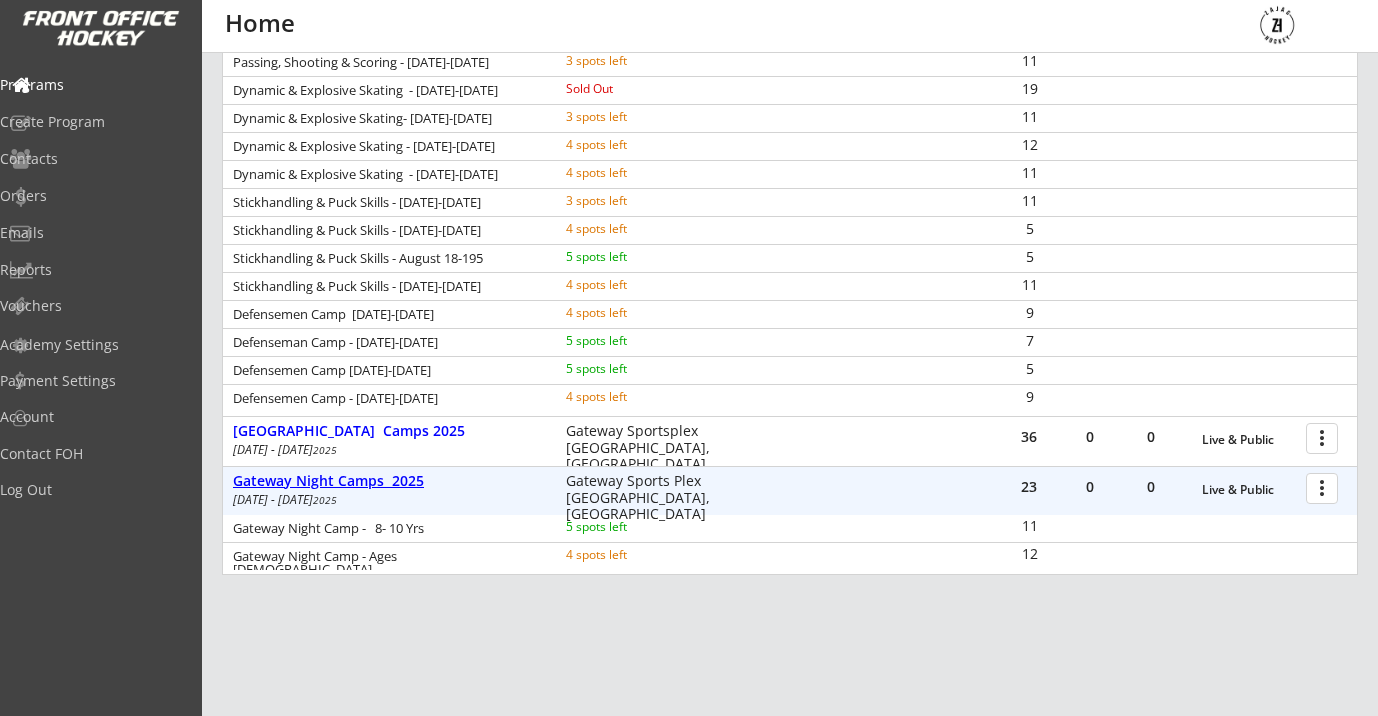 click on "Gateway Night Camps  2025" at bounding box center (389, 481) 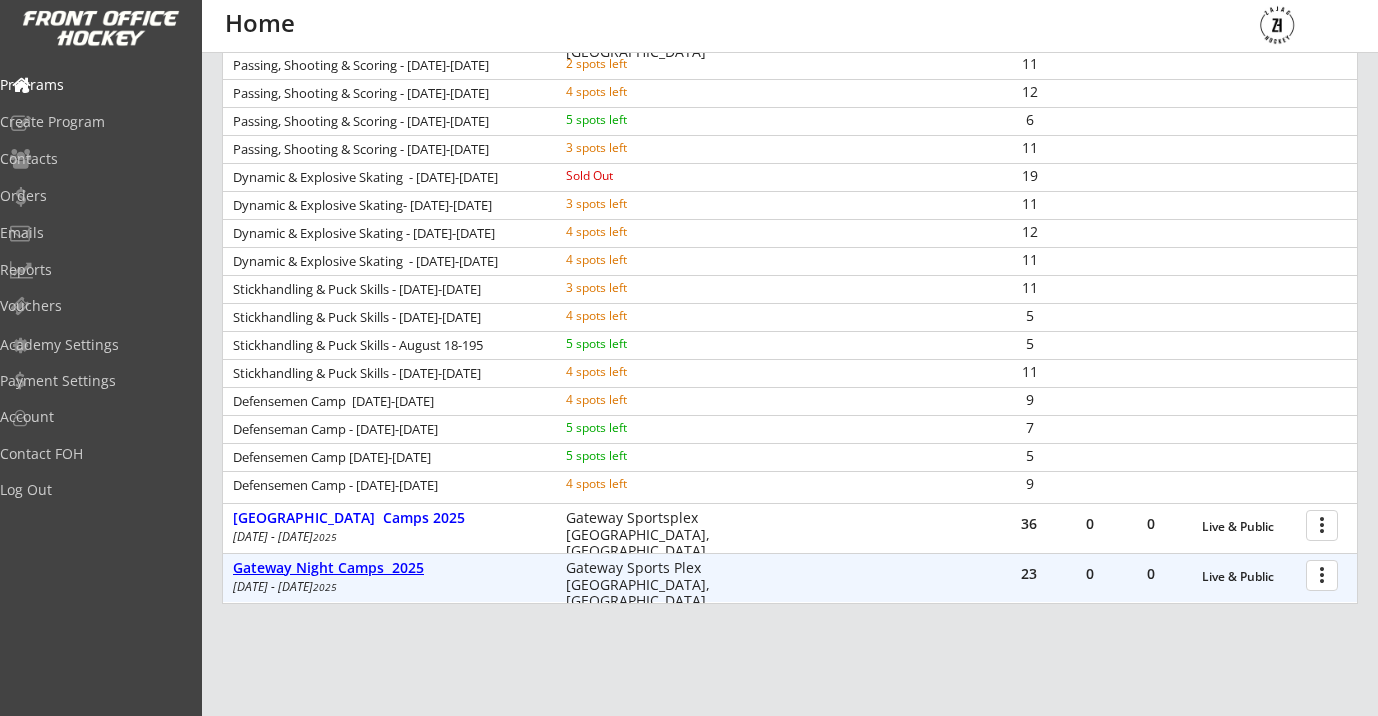 scroll, scrollTop: 0, scrollLeft: 0, axis: both 